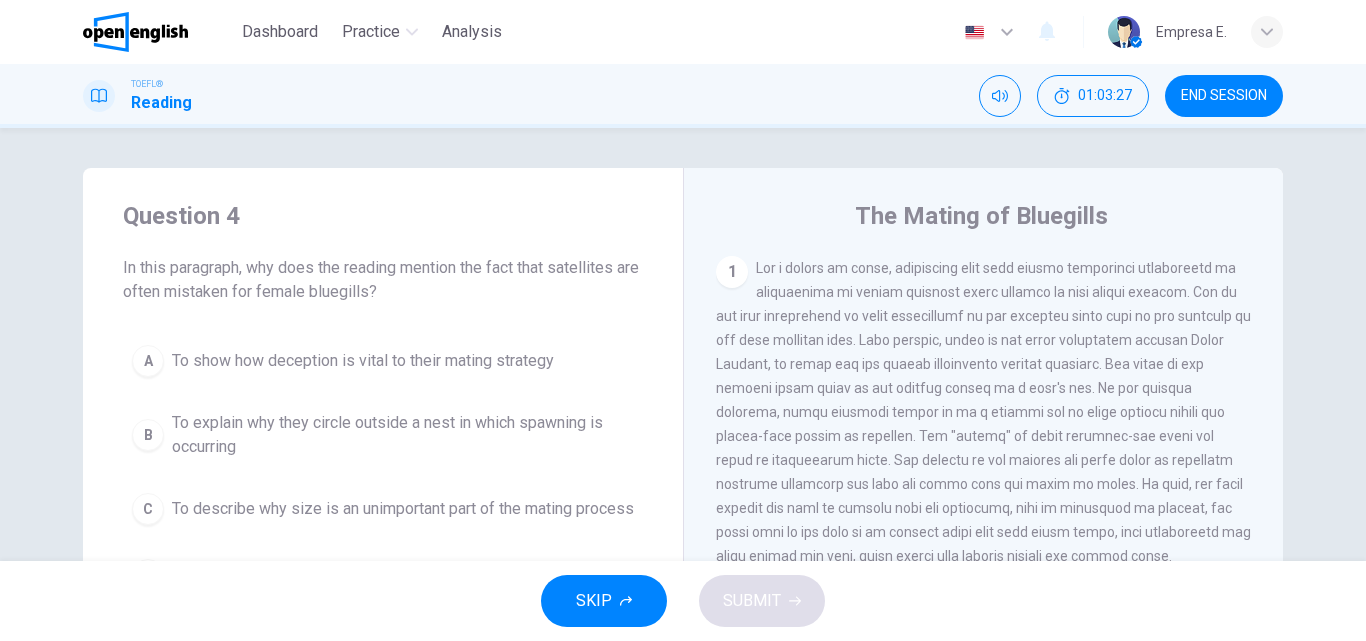 scroll, scrollTop: 0, scrollLeft: 0, axis: both 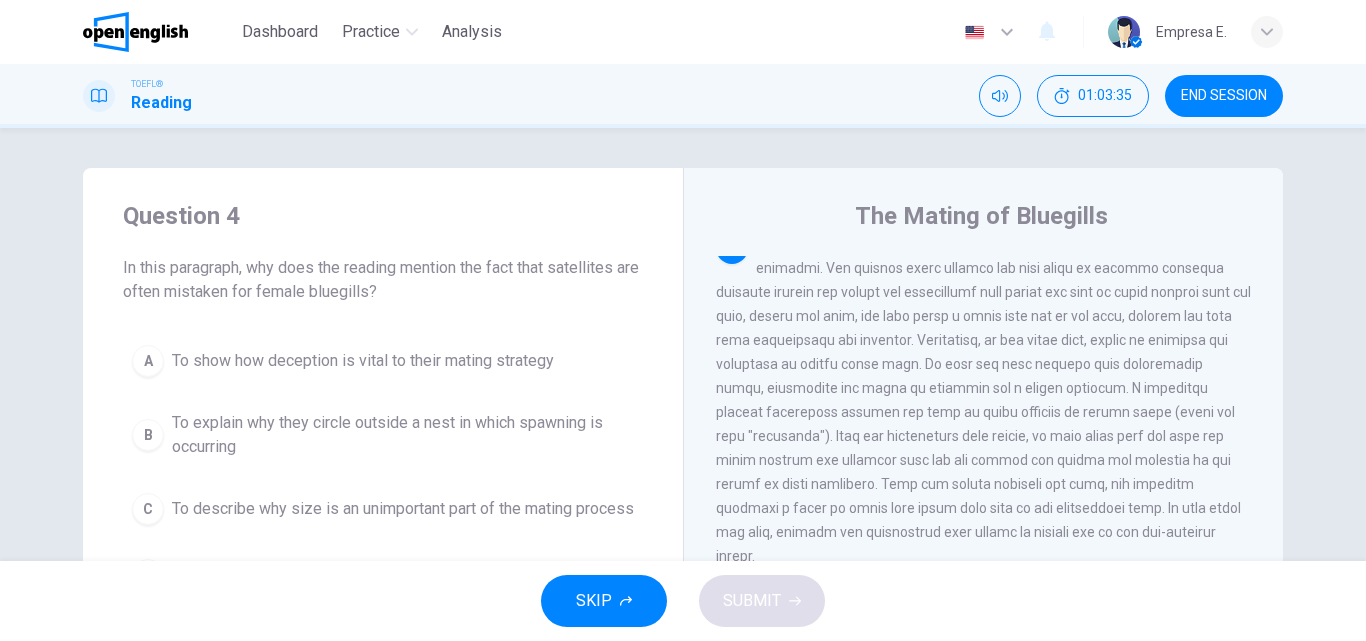 click on "END SESSION" at bounding box center (1224, 96) 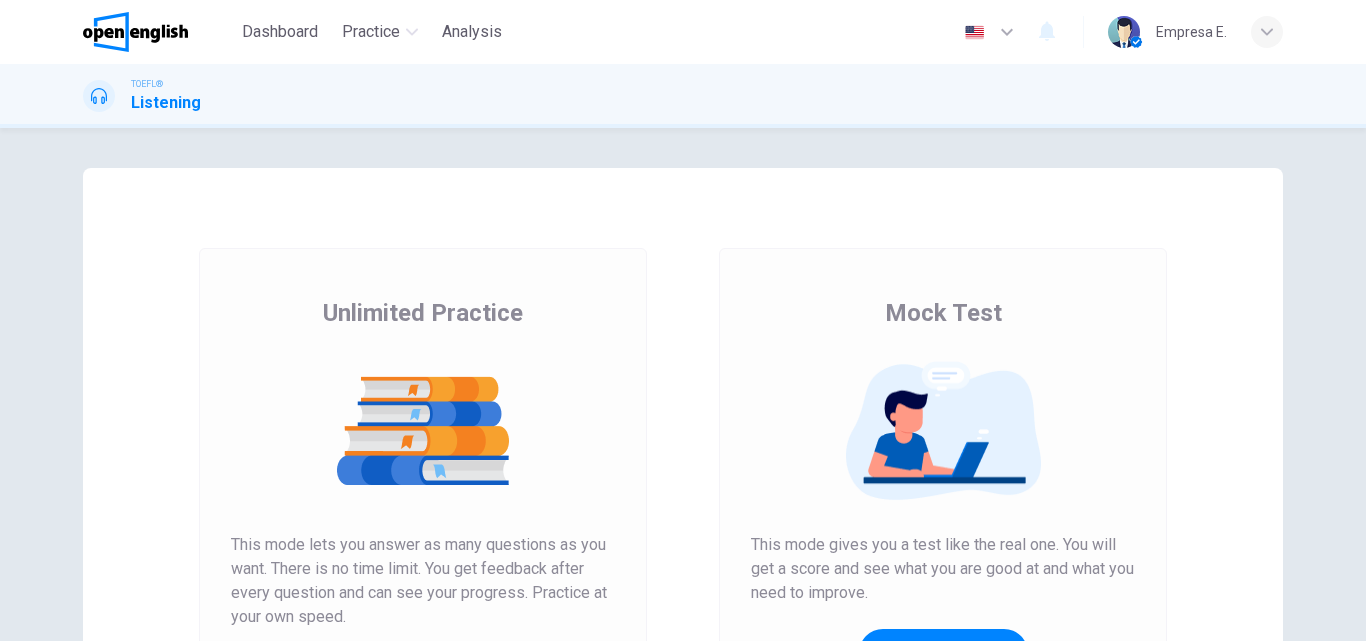 scroll, scrollTop: 0, scrollLeft: 0, axis: both 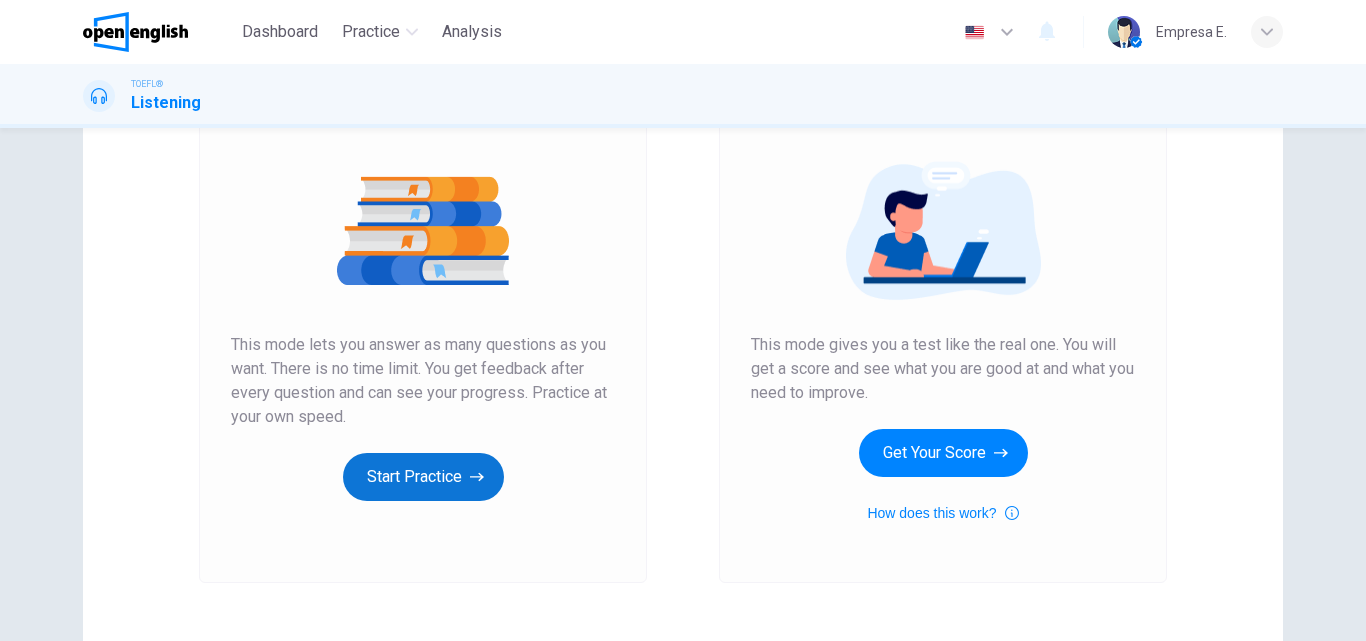 click on "Start Practice" at bounding box center [423, 477] 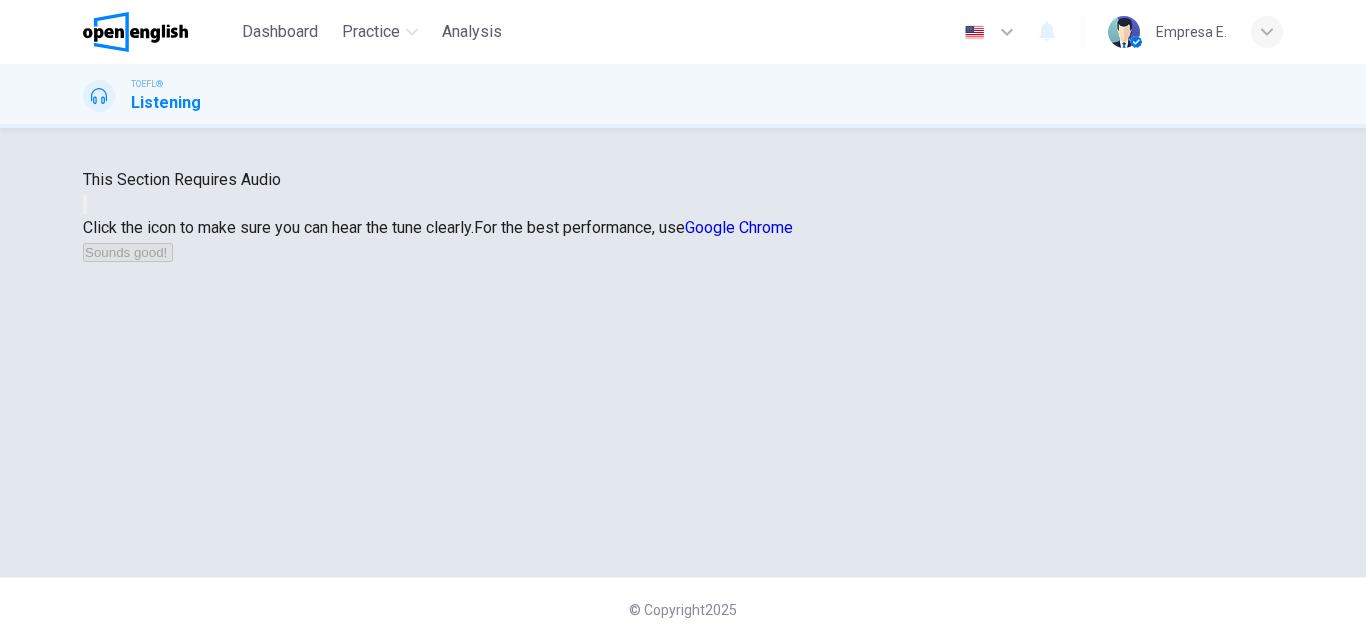 scroll, scrollTop: 100, scrollLeft: 0, axis: vertical 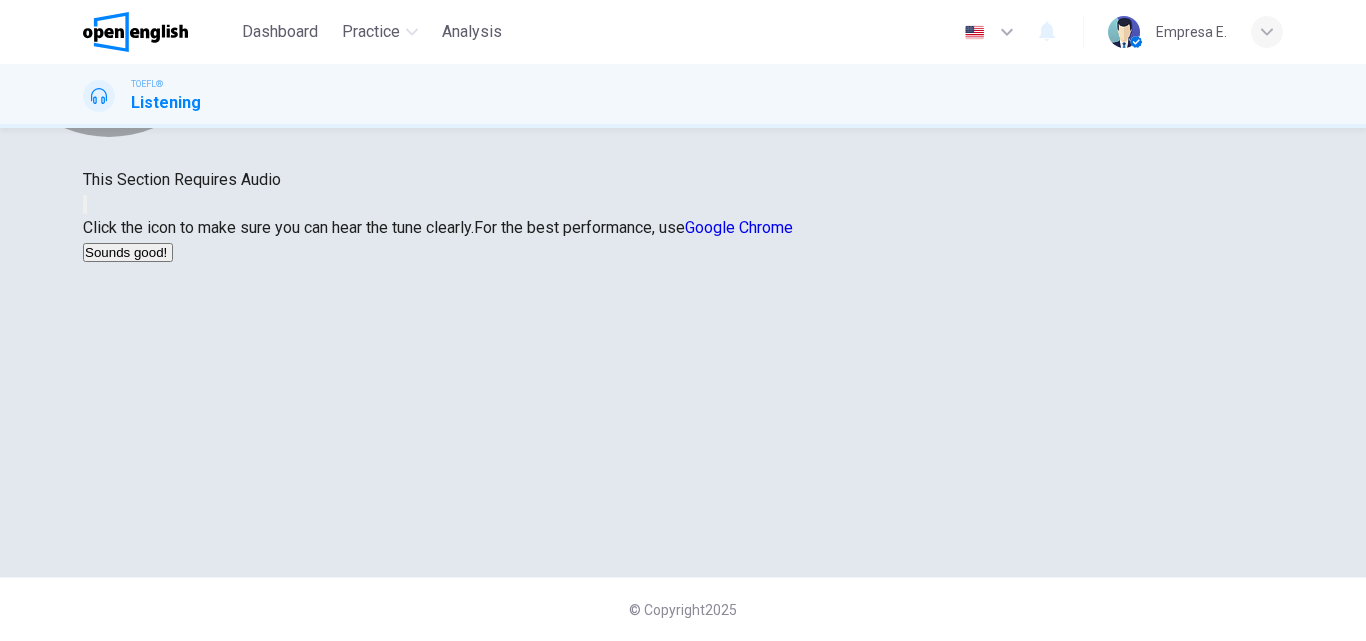 click on "Sounds good!" at bounding box center (128, 252) 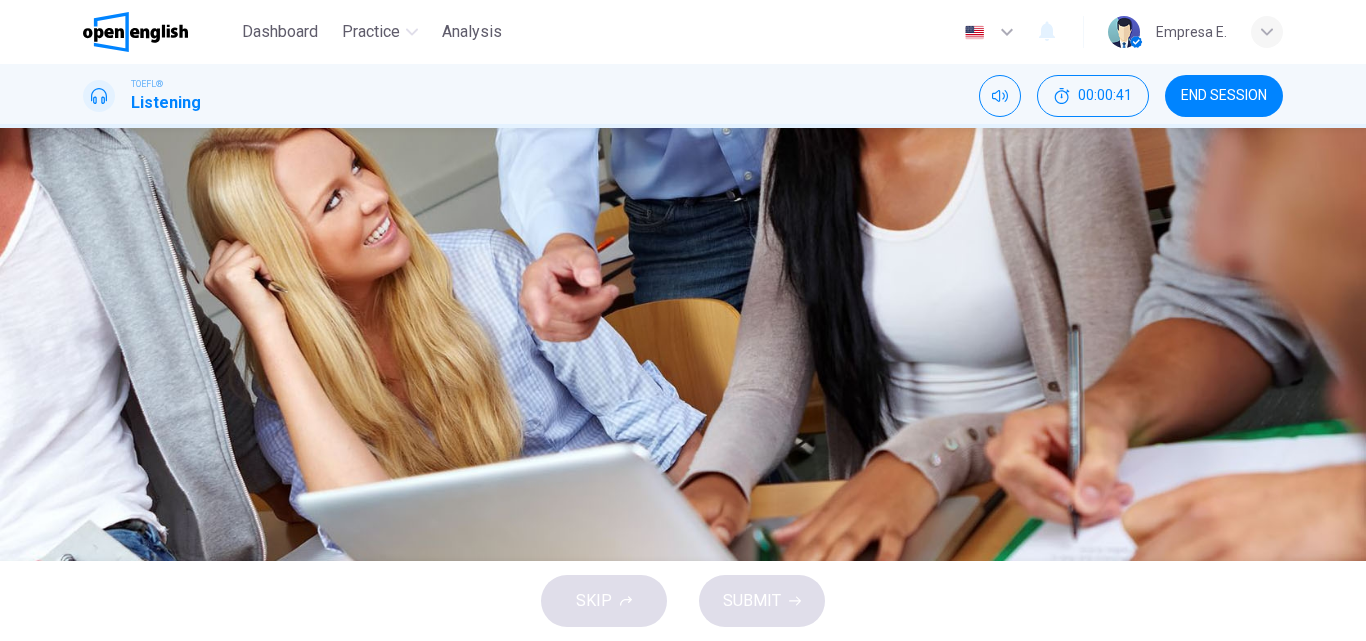 scroll, scrollTop: 100, scrollLeft: 0, axis: vertical 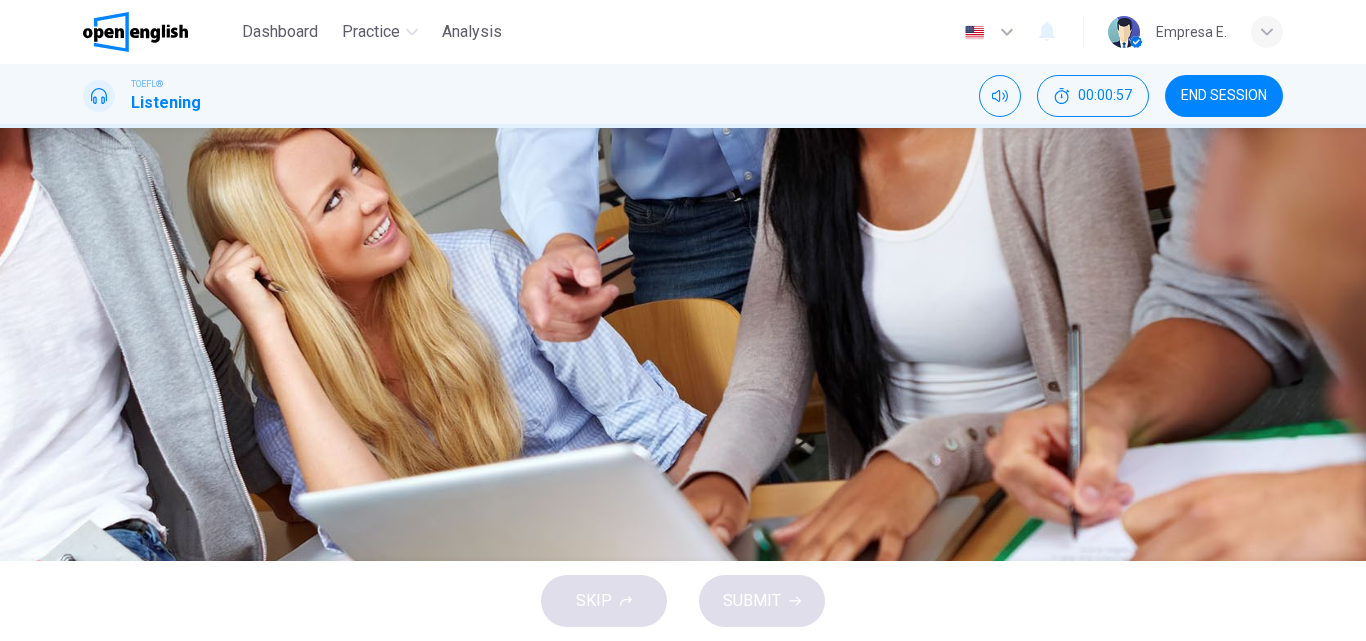 click 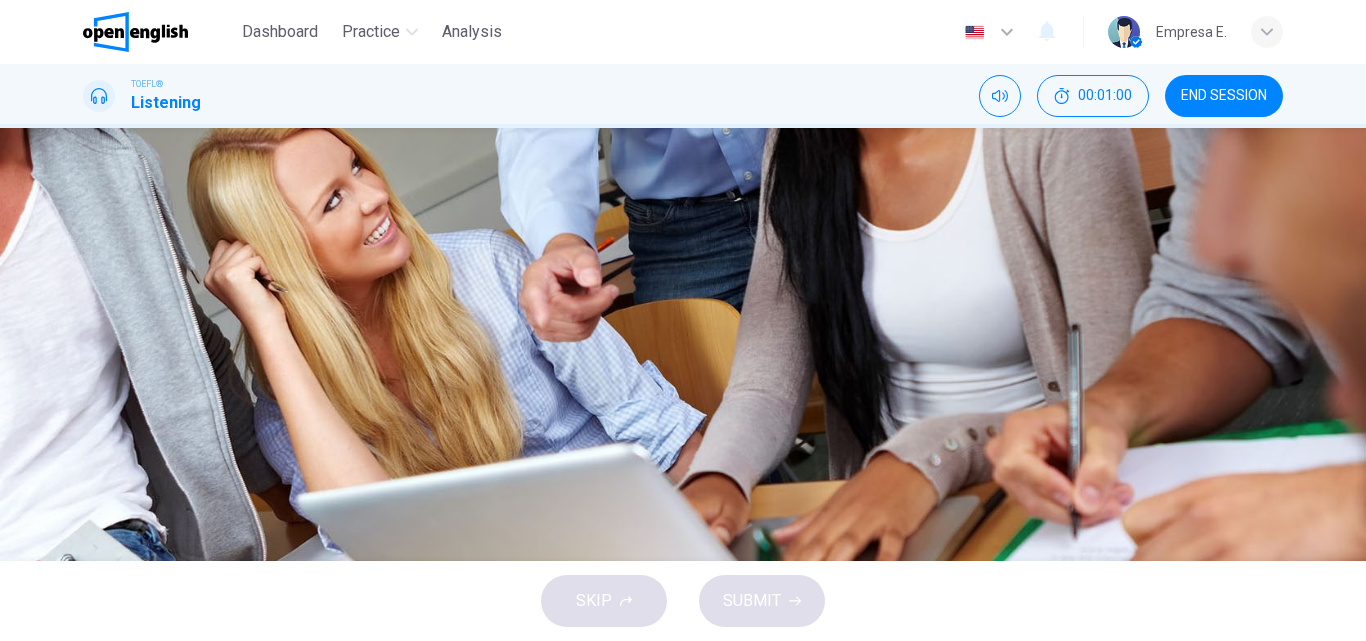 scroll, scrollTop: 100, scrollLeft: 0, axis: vertical 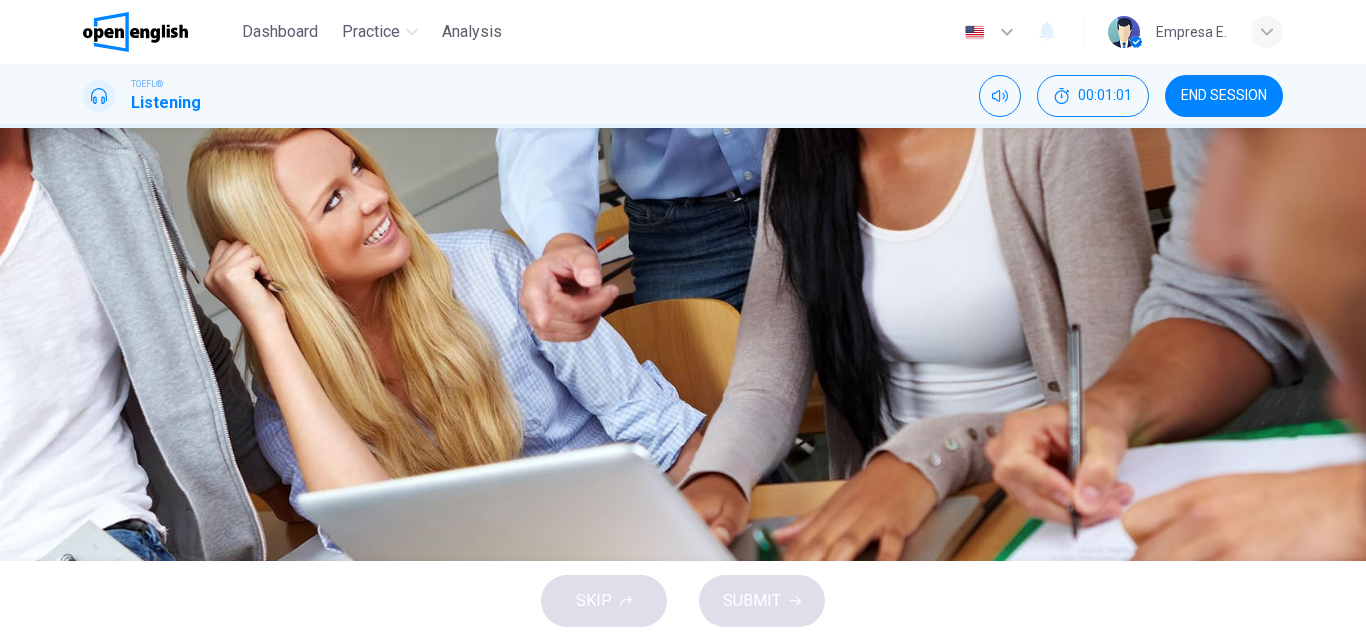 type on "*" 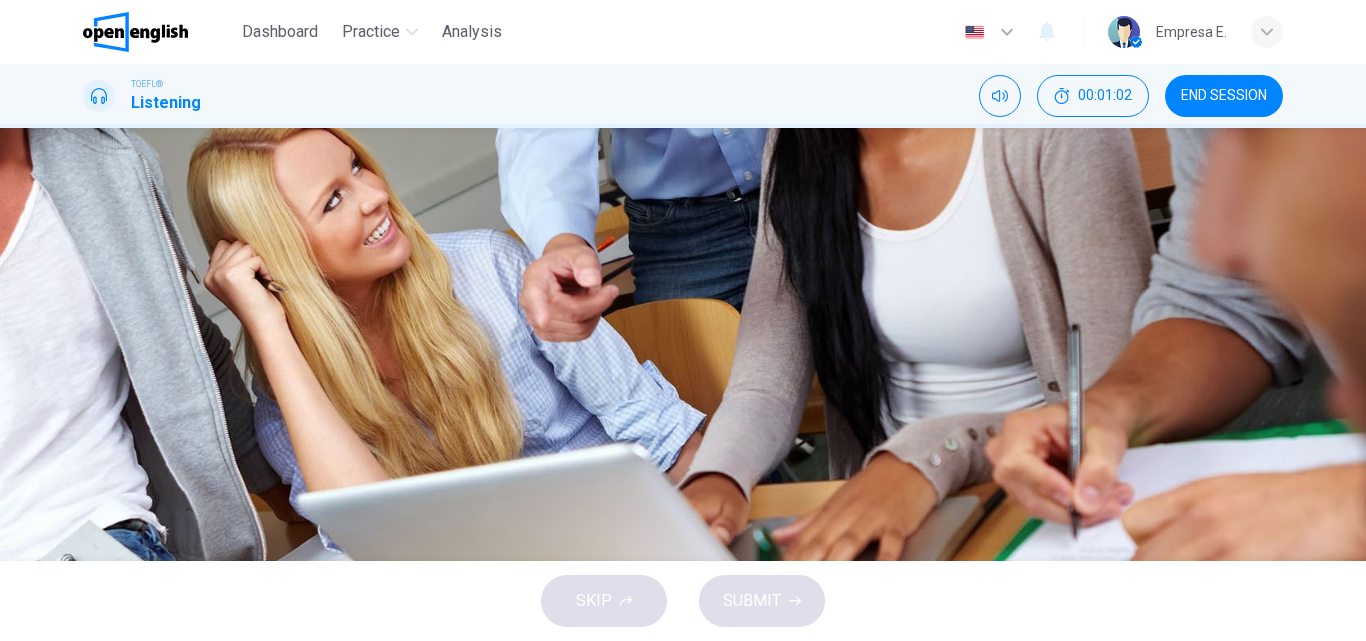 type 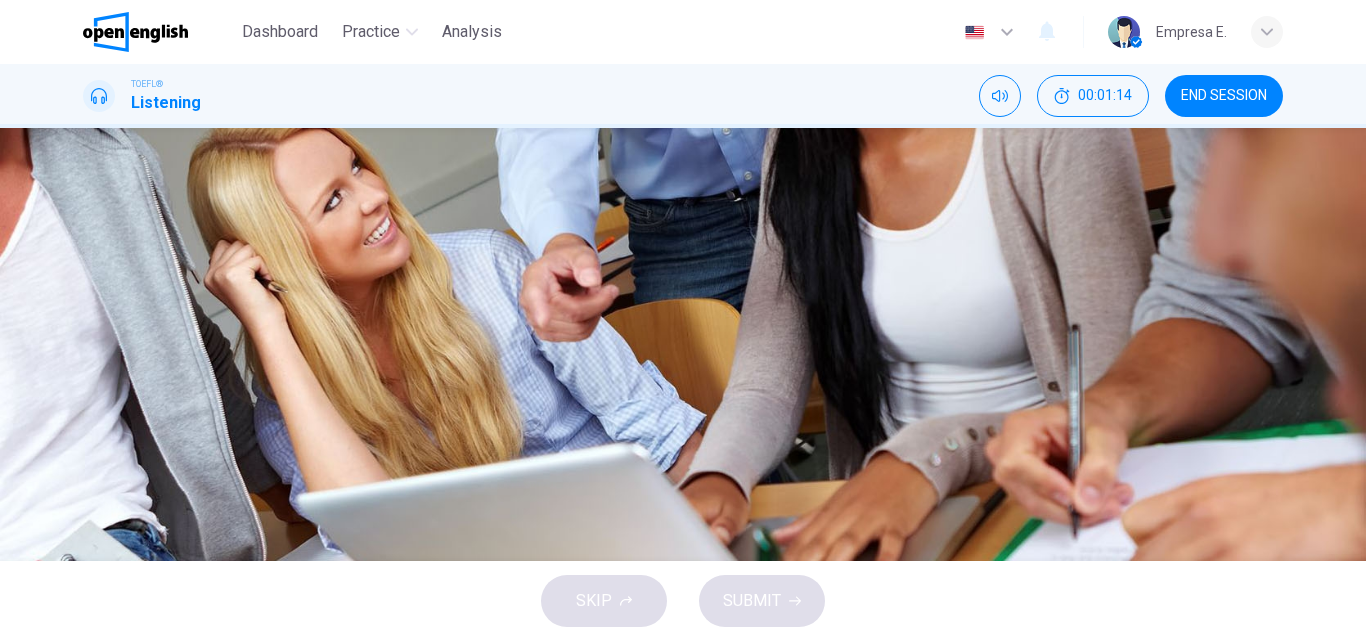 click at bounding box center (83, 445) 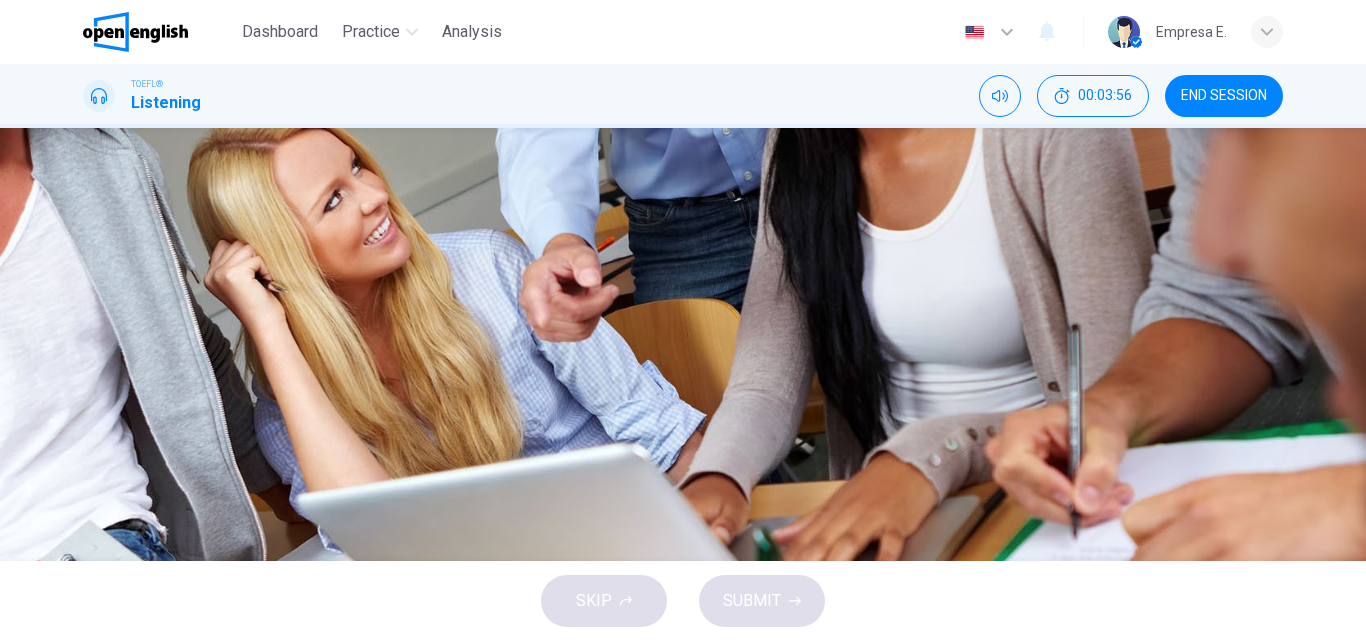 click at bounding box center (83, 445) 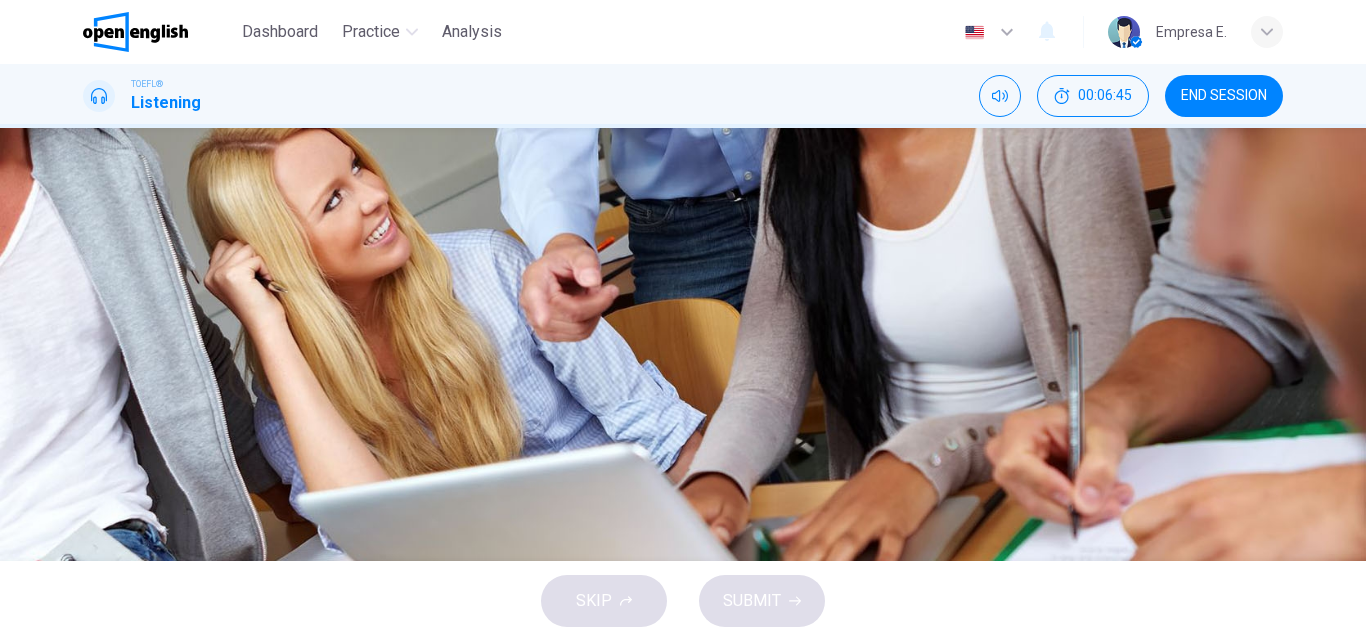click on "To educate children from area schools about the Transcendentalists" at bounding box center (368, 270) 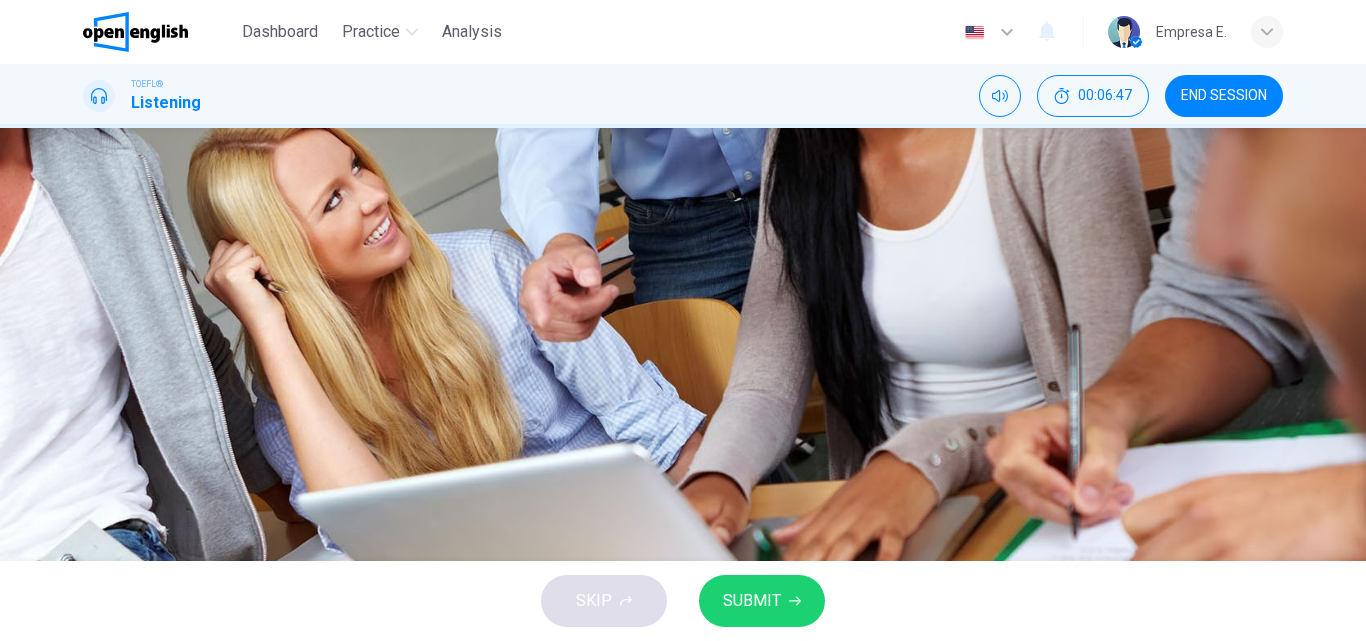 click on "SUBMIT" at bounding box center (752, 601) 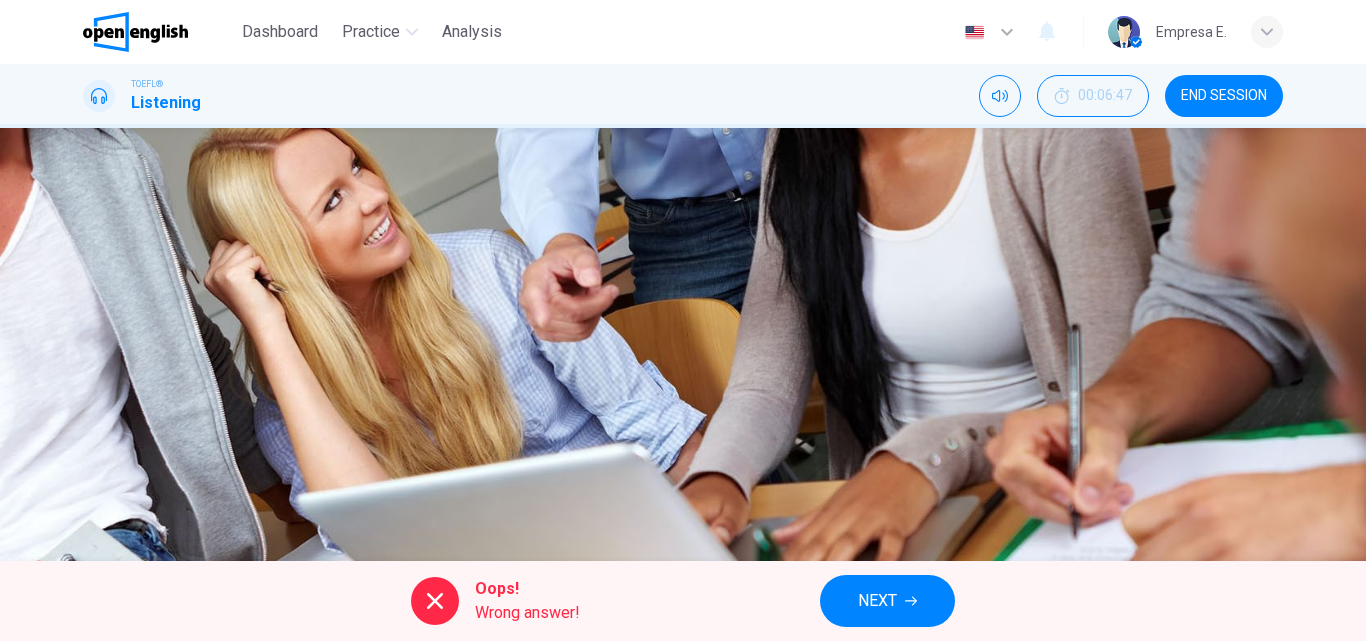 click on "Oops! Wrong answer! NEXT" at bounding box center (683, 601) 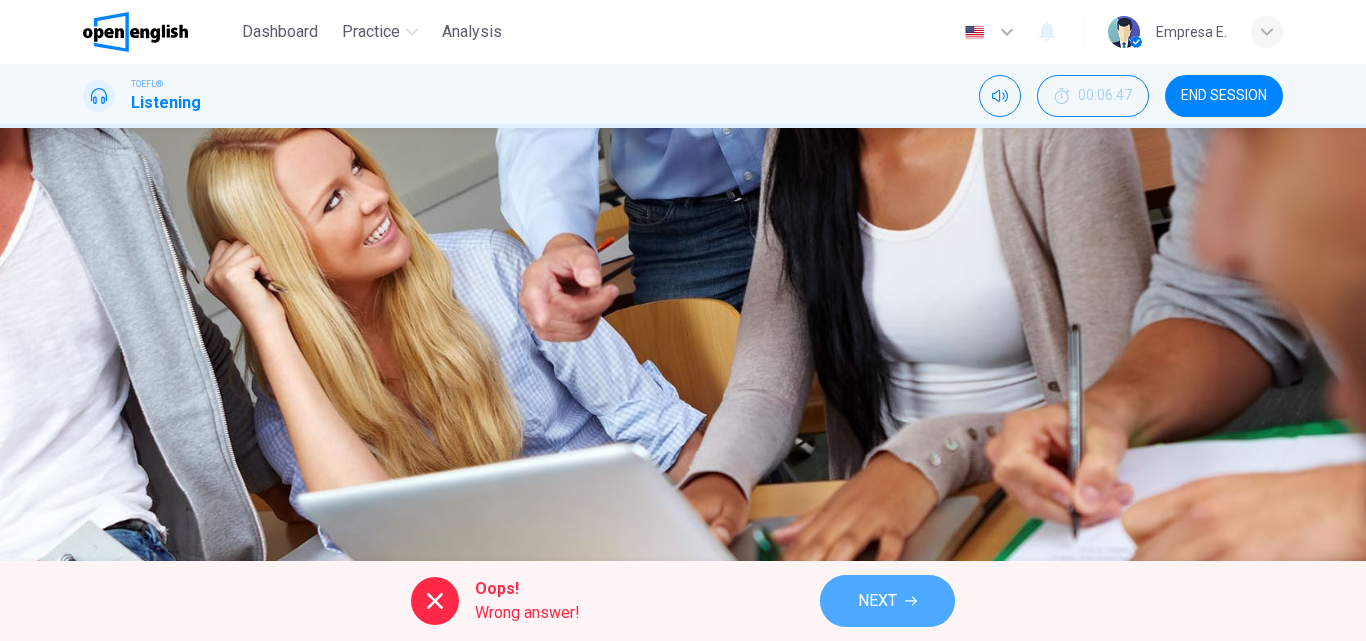 click on "NEXT" at bounding box center [887, 601] 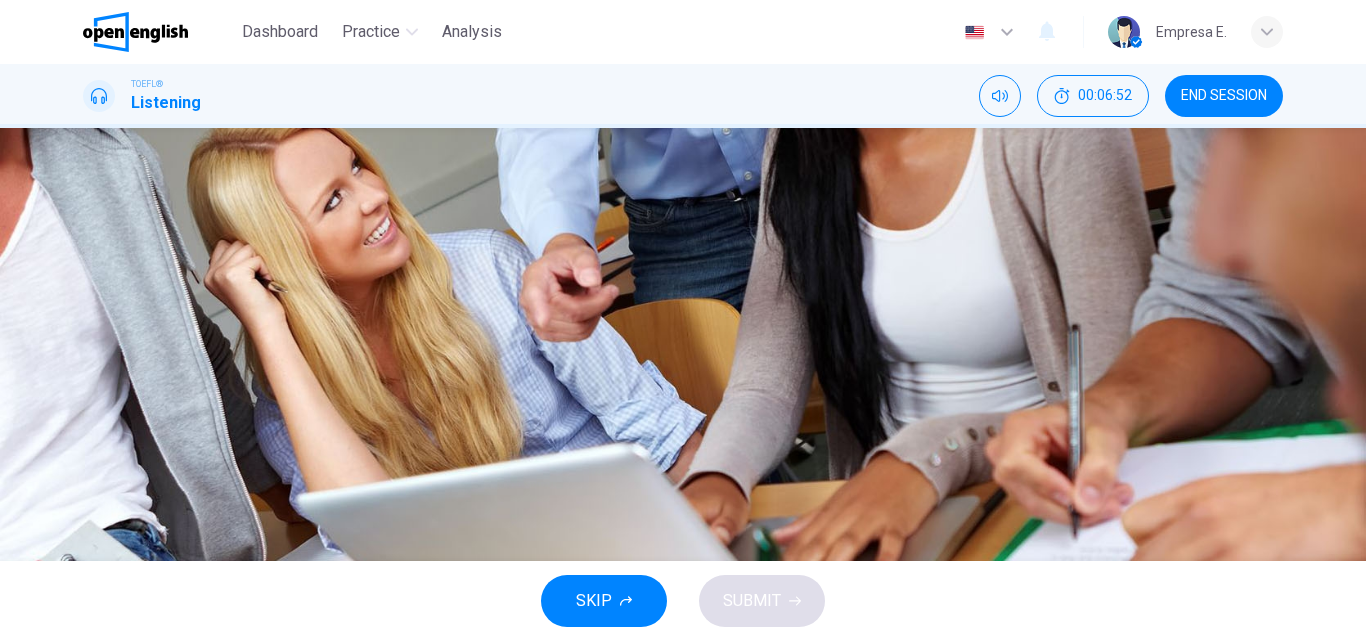 click at bounding box center (83, 445) 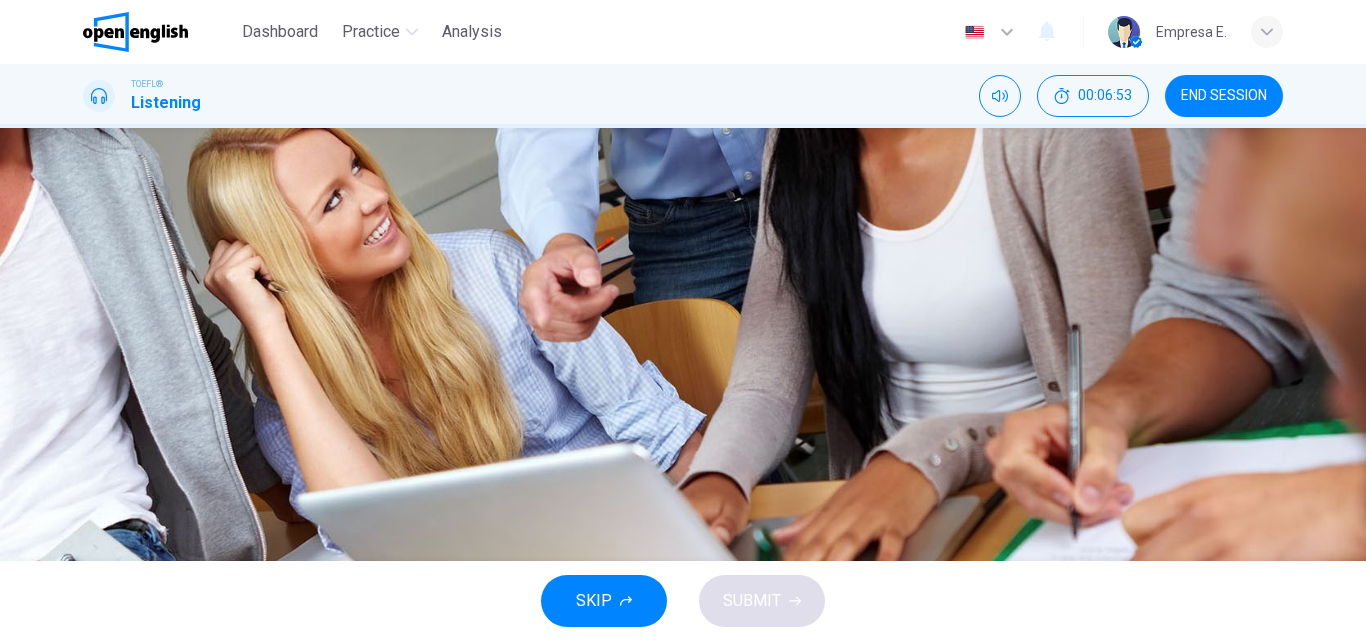 click at bounding box center (85, 431) 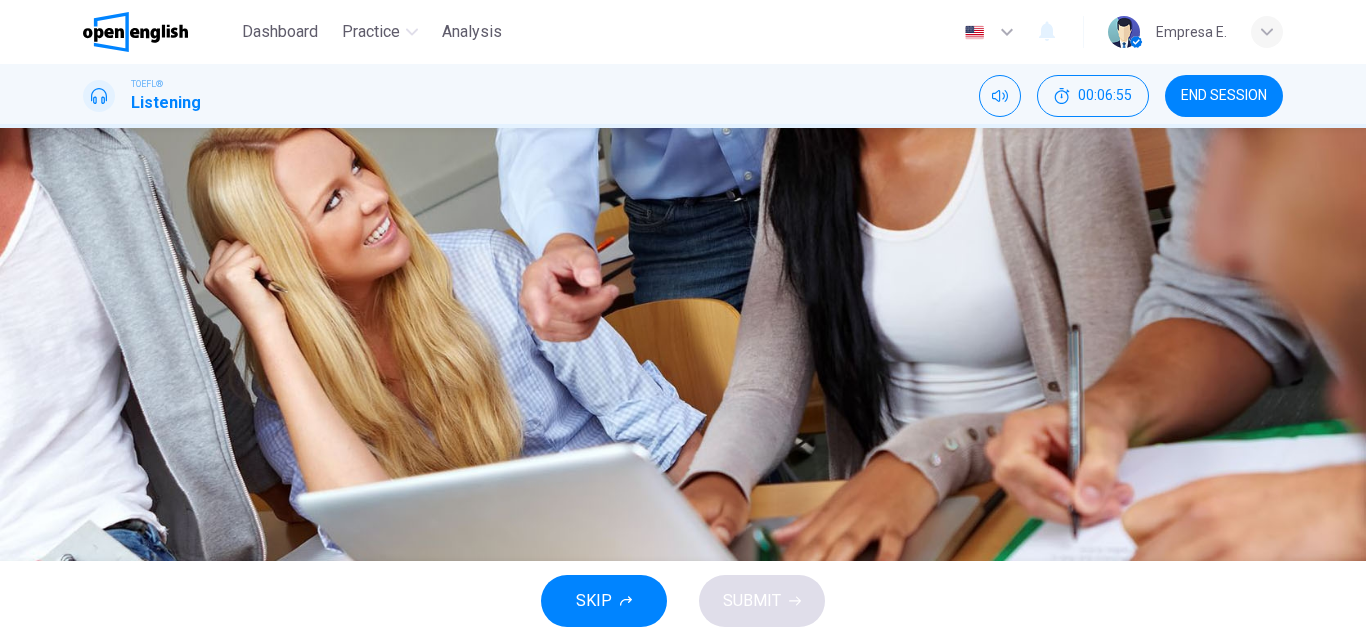 click at bounding box center [83, 445] 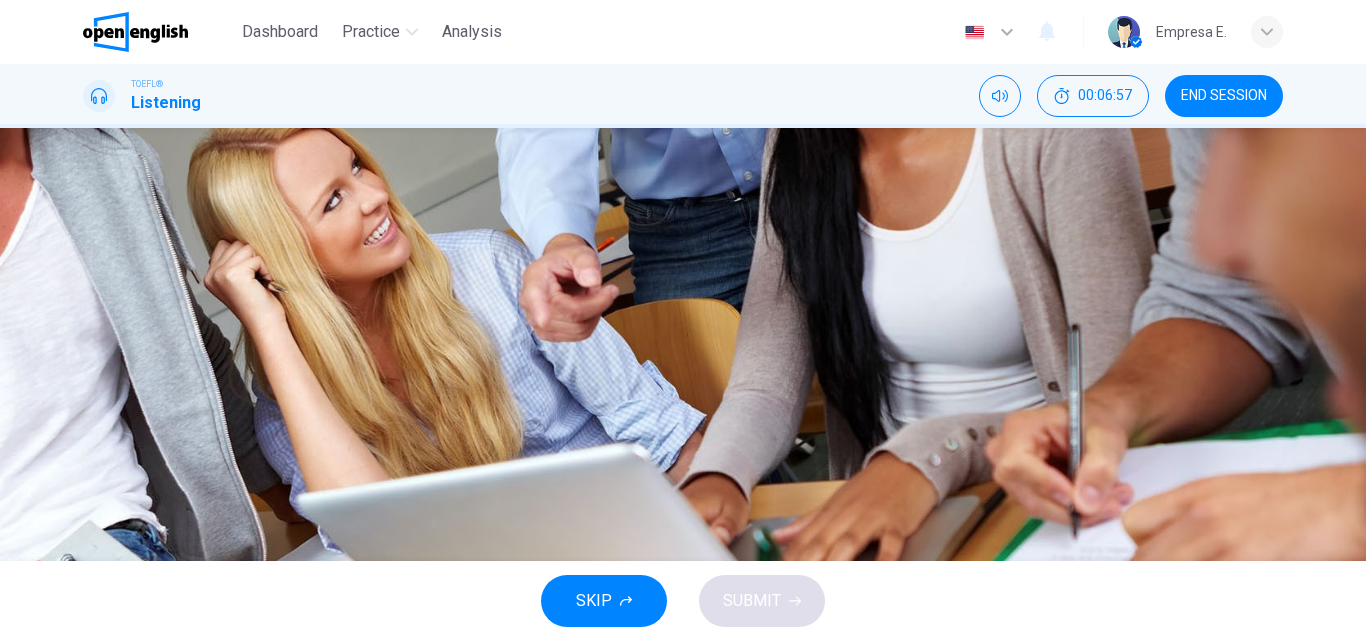 click at bounding box center (83, 445) 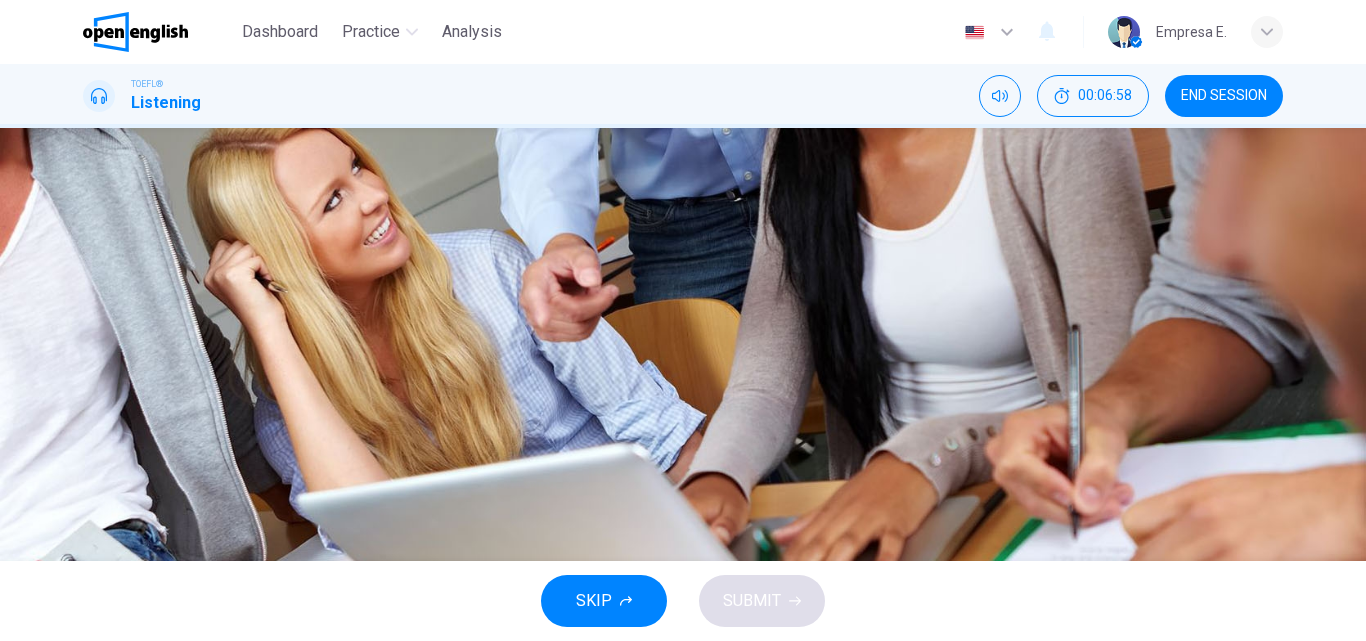 click at bounding box center (83, 445) 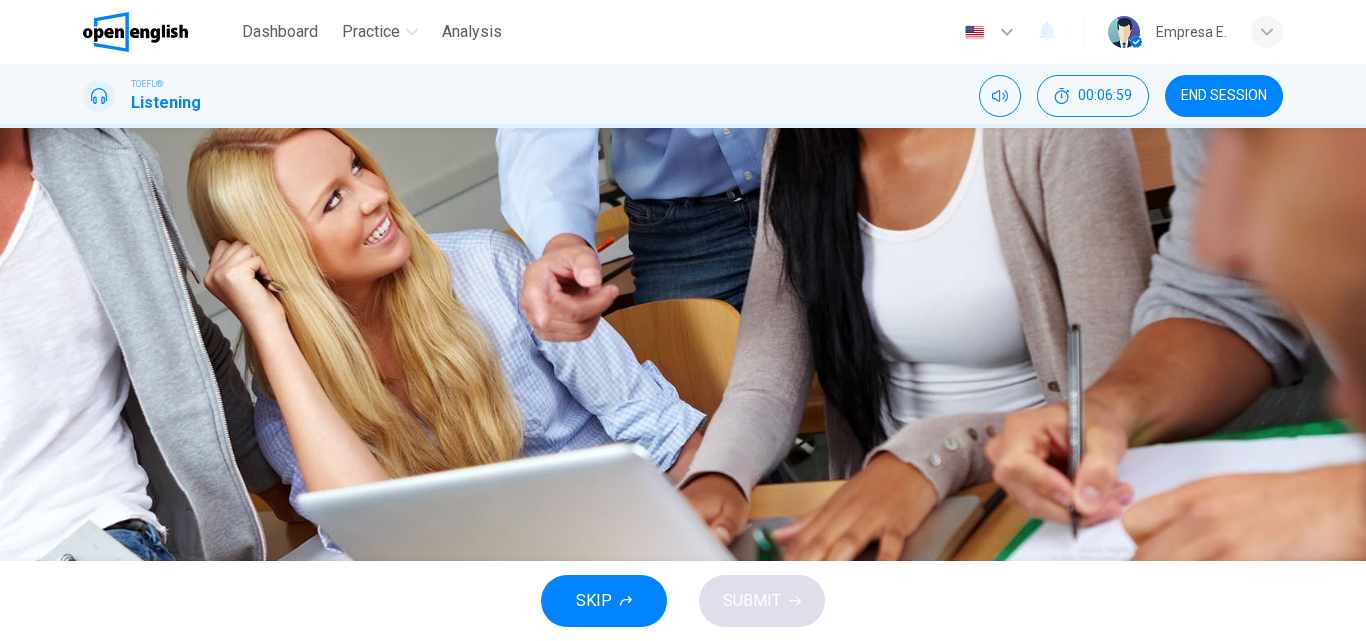 click at bounding box center [83, 445] 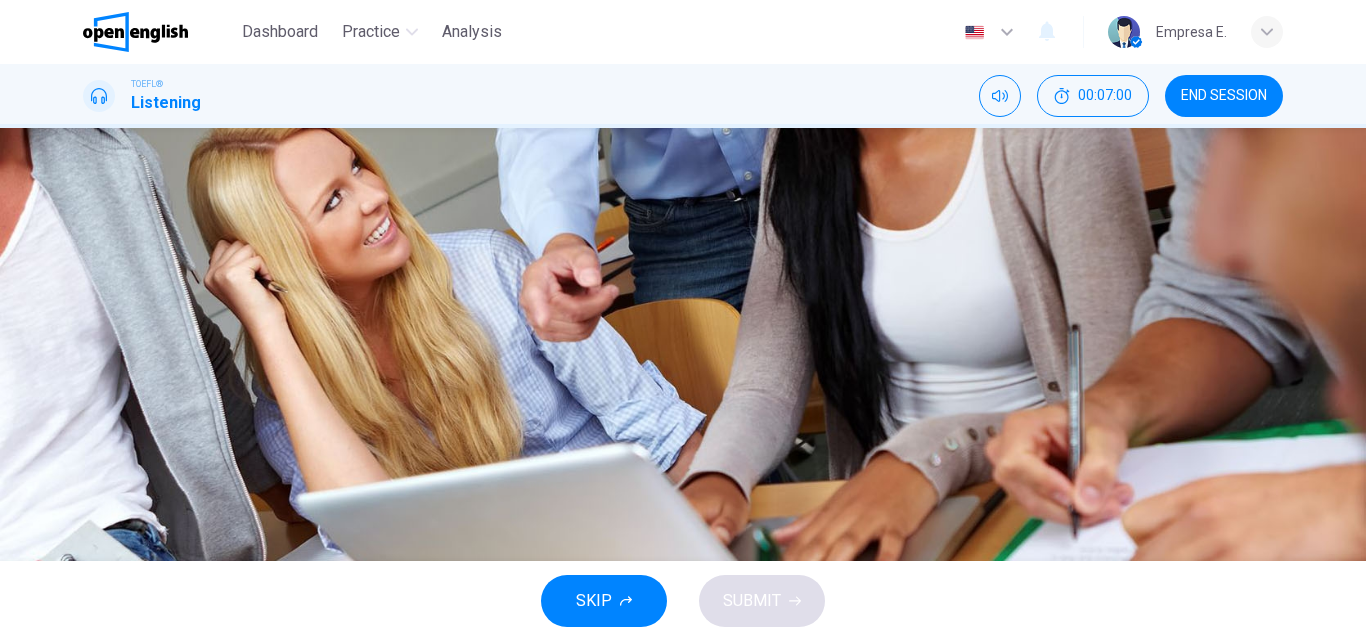 click at bounding box center (83, 445) 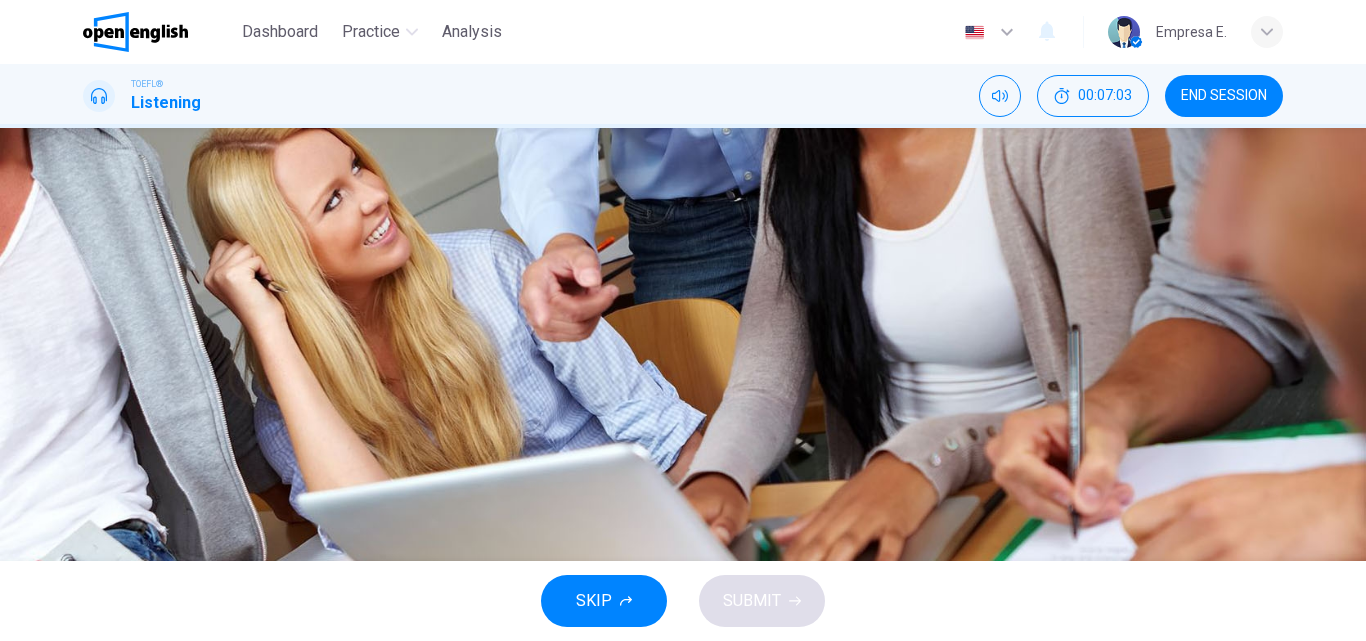 click at bounding box center (83, 445) 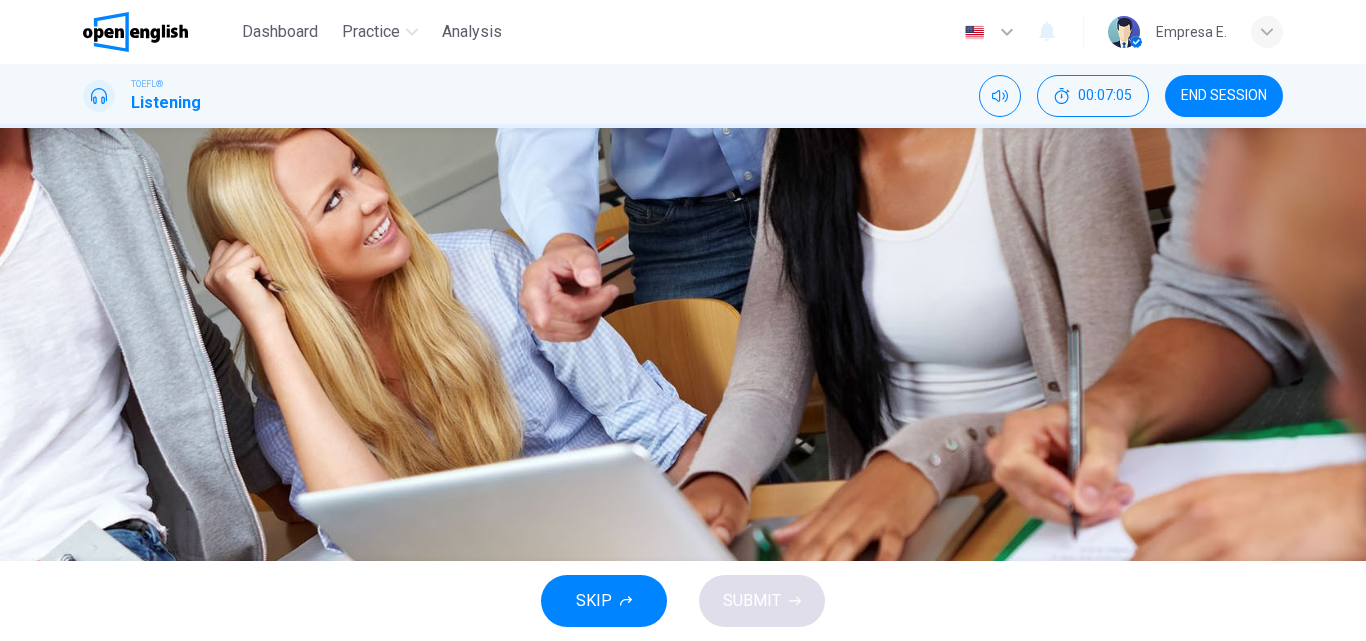 click at bounding box center (83, 445) 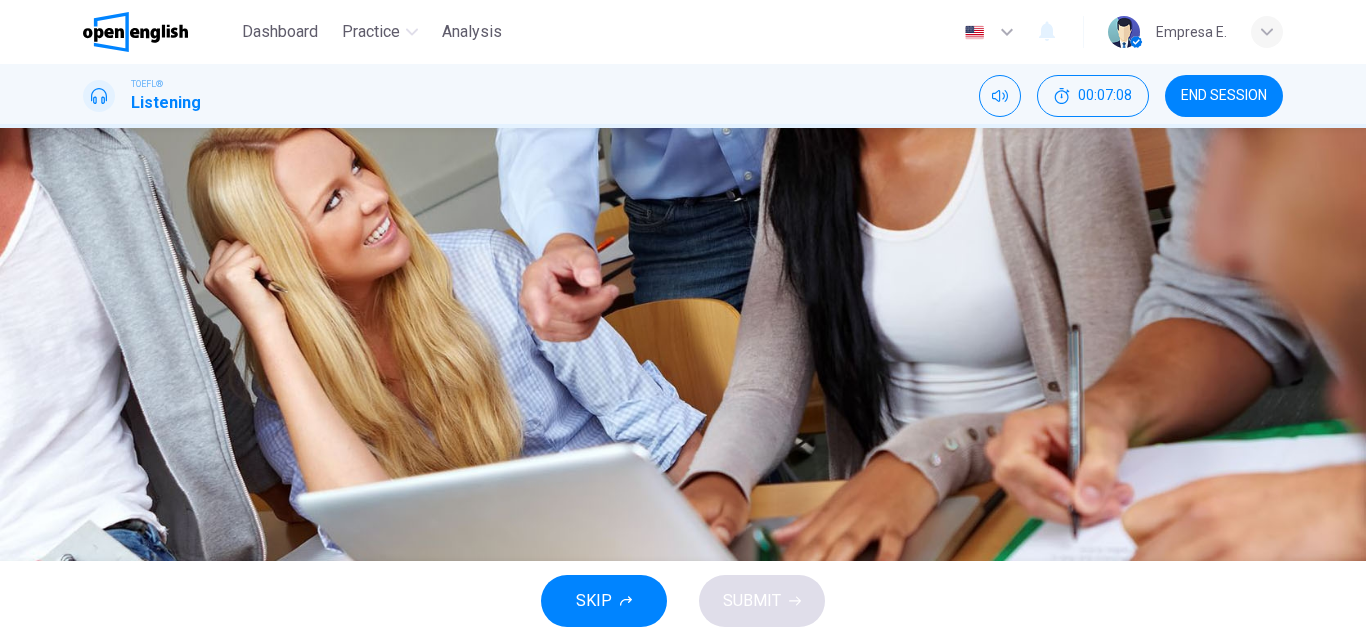 click 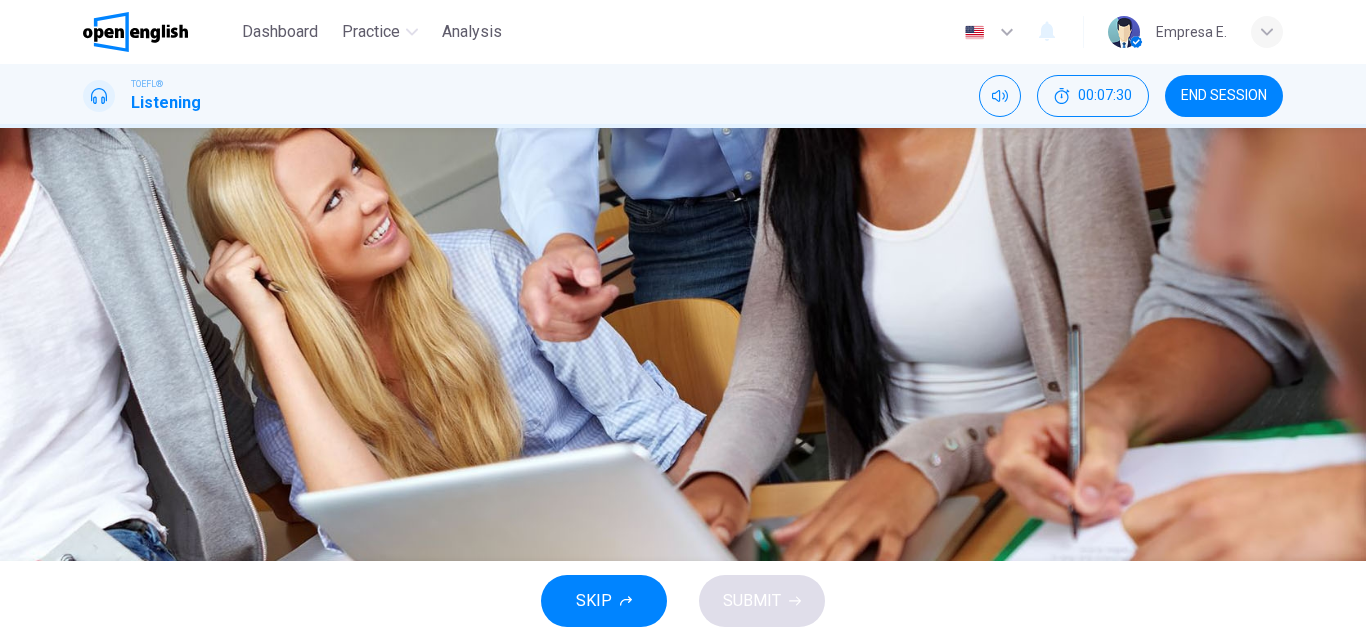 click at bounding box center (83, 445) 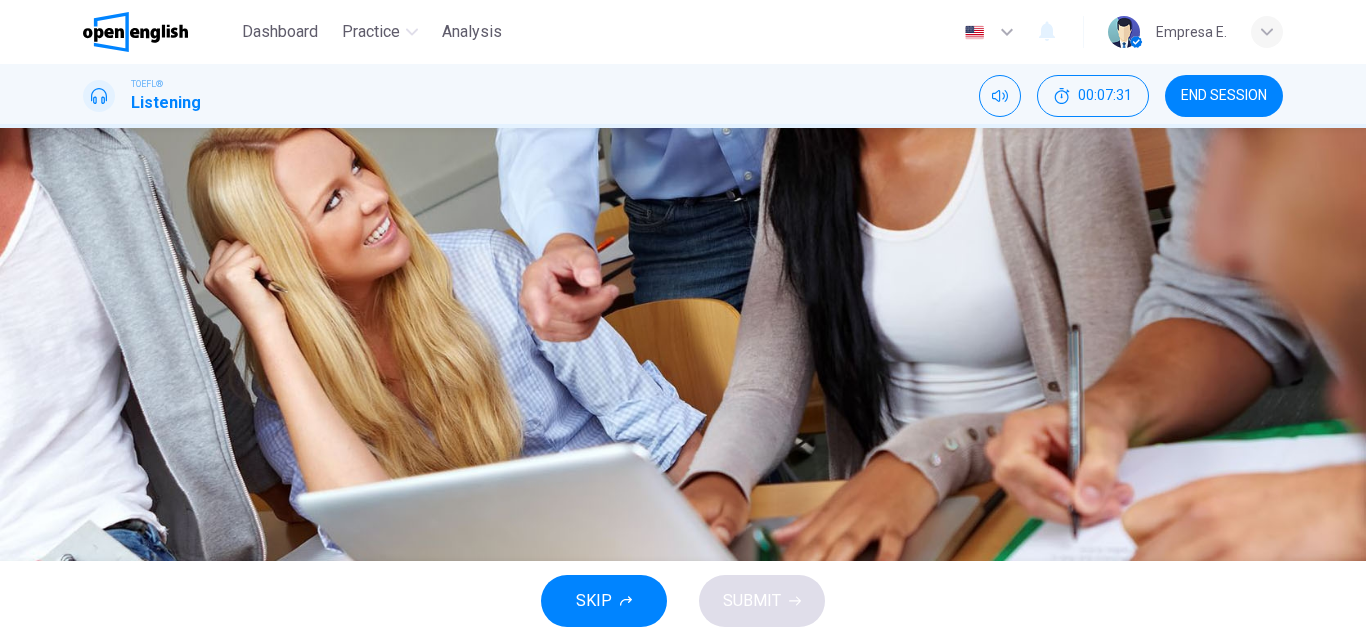 click 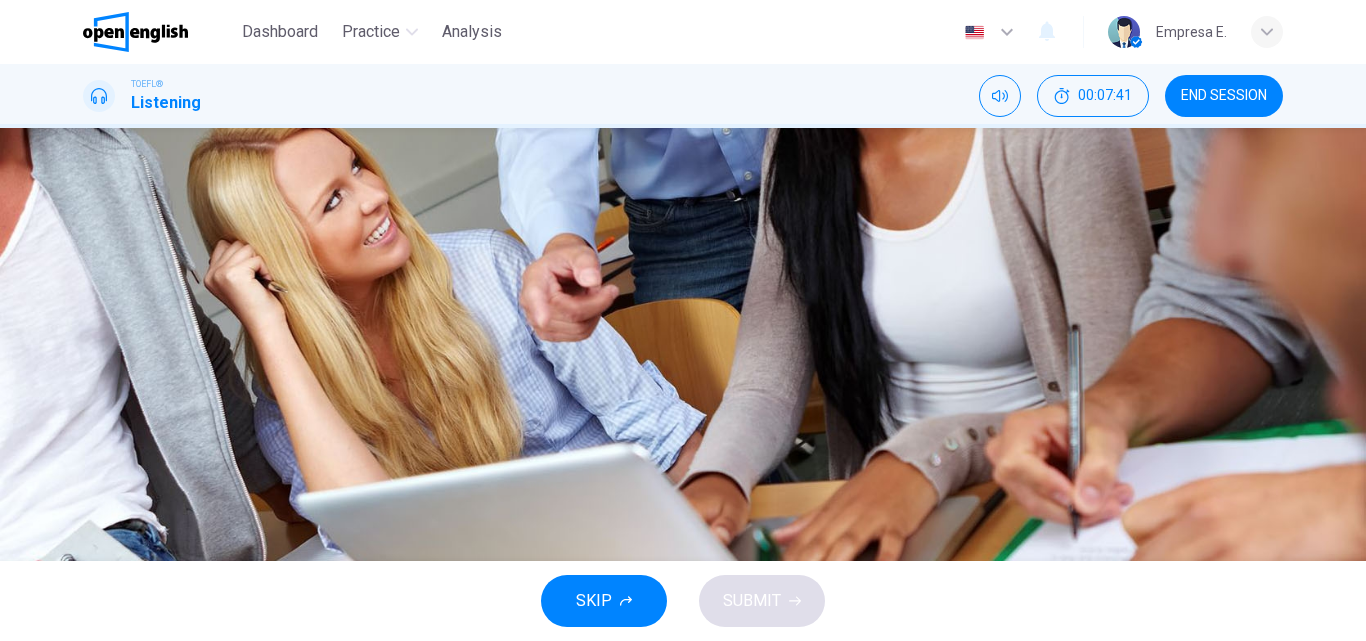 click 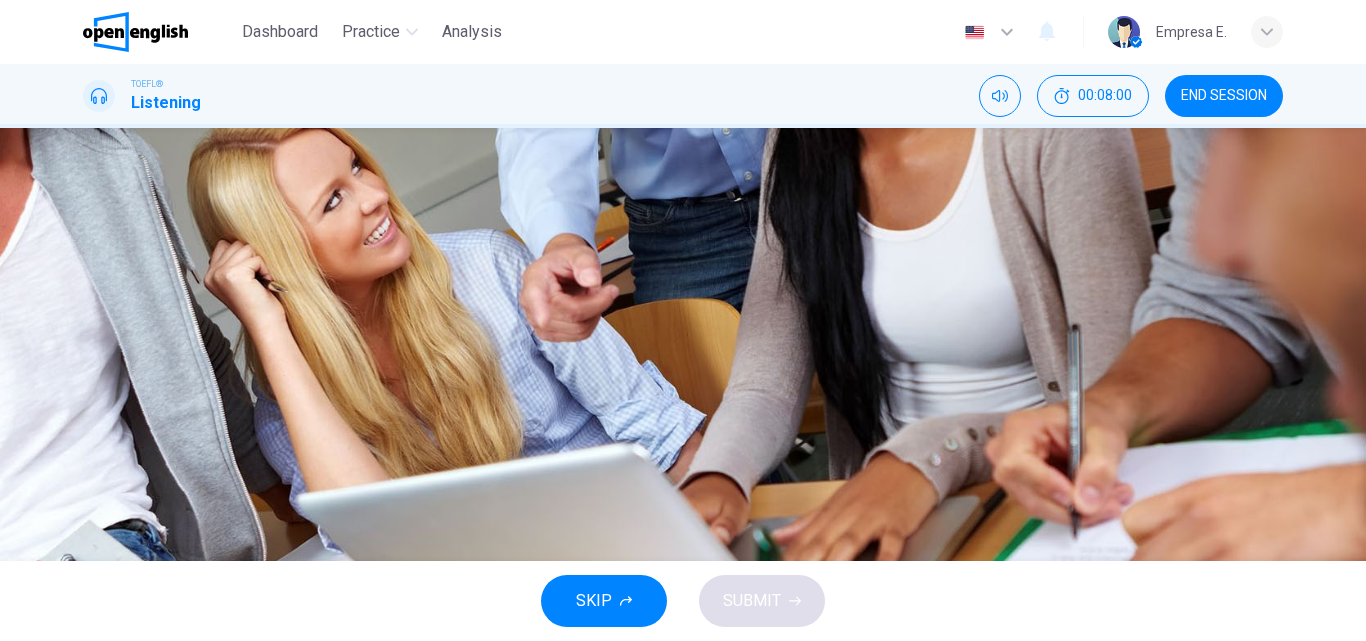 click on "C" at bounding box center (108, 320) 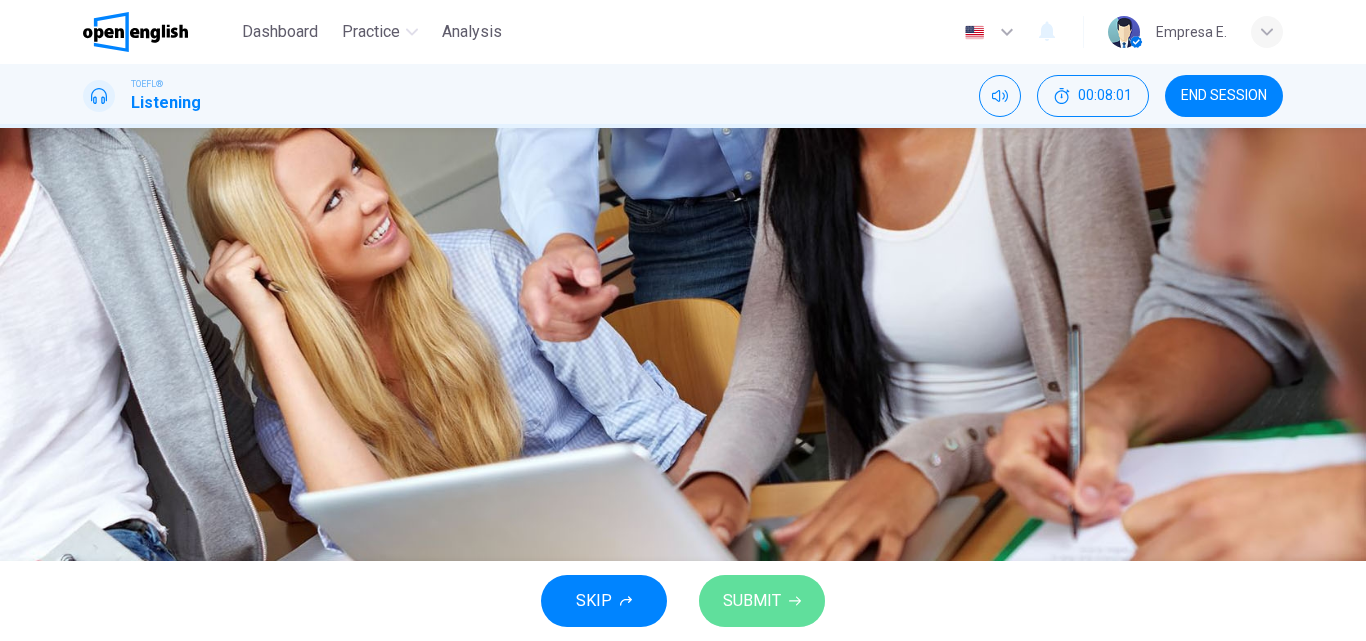 click on "SUBMIT" at bounding box center [752, 601] 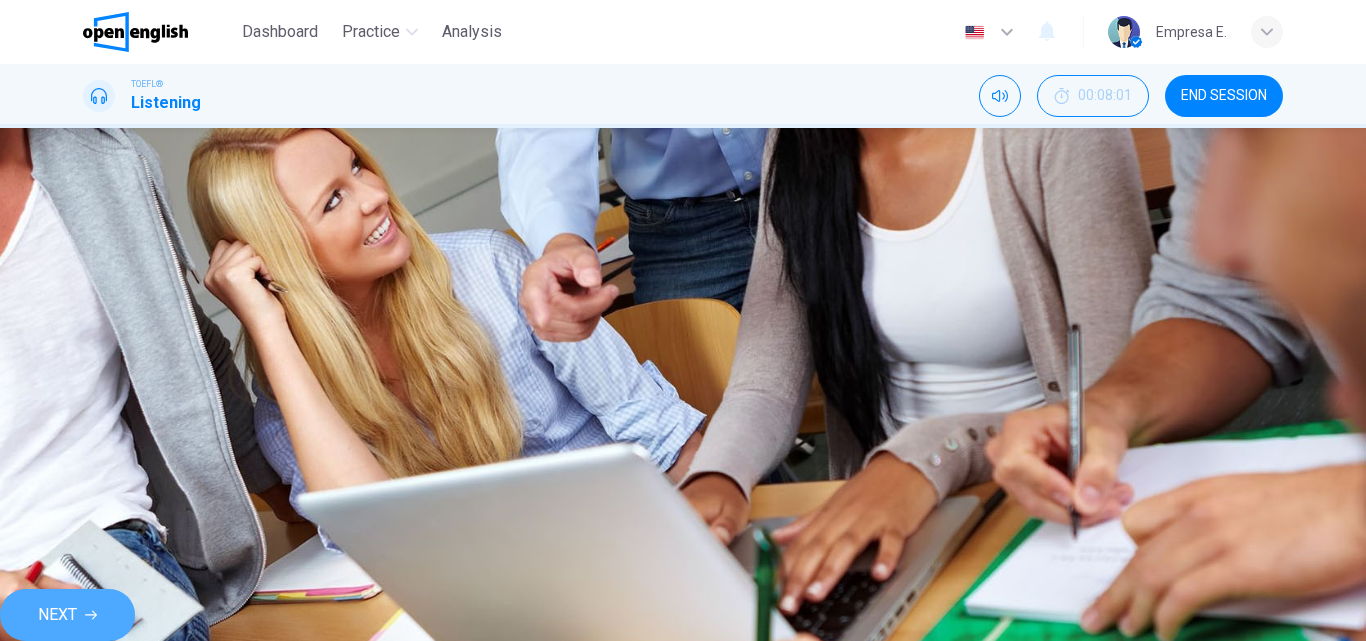 click on "NEXT" at bounding box center (57, 615) 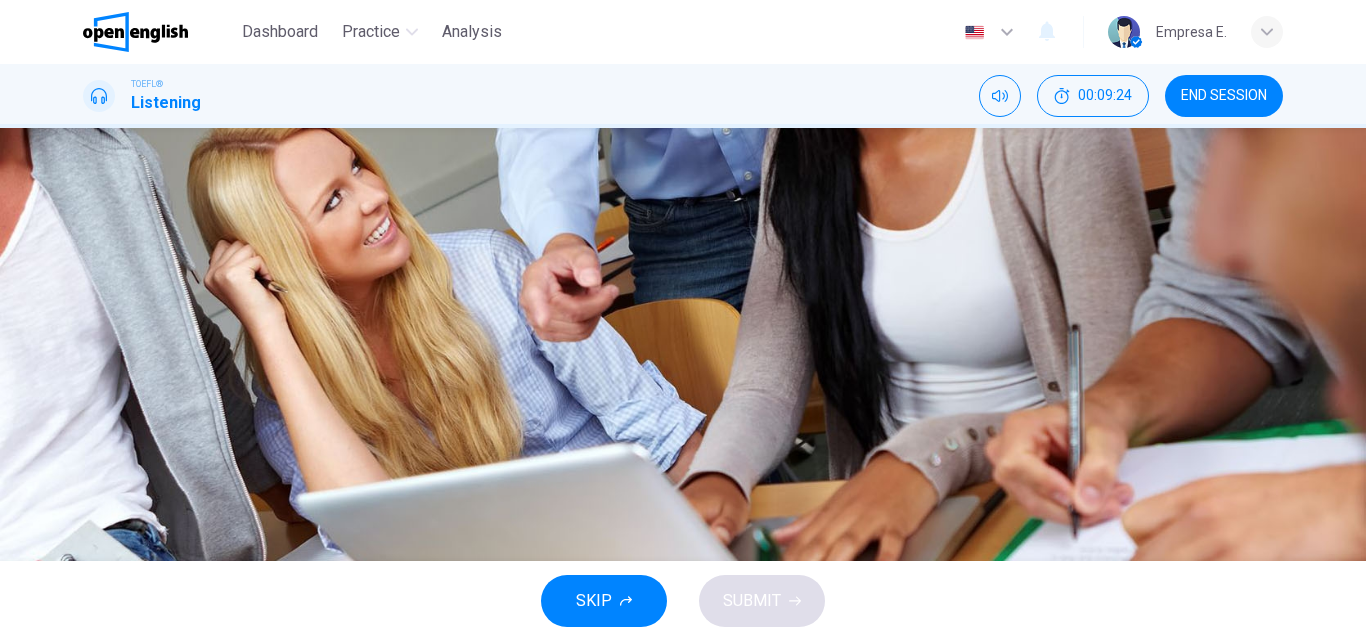 click on "It includes literature as well as social issues" at bounding box center (288, 270) 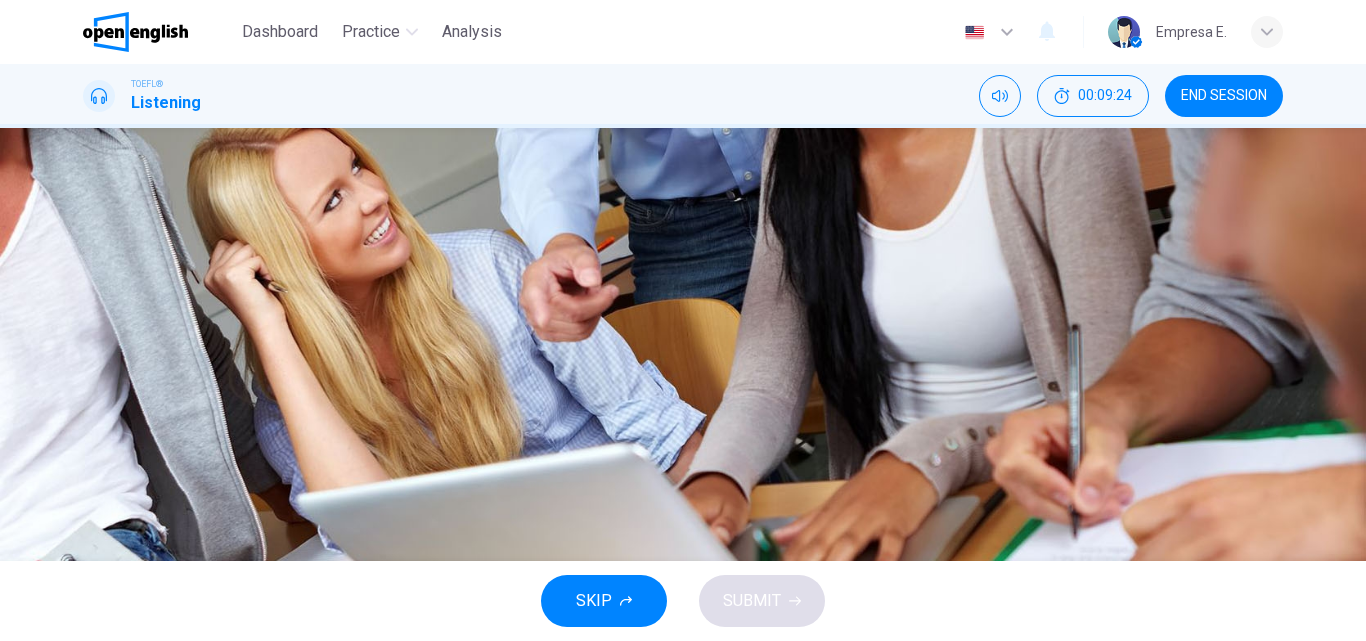 click on "SKIP SUBMIT" at bounding box center (683, 601) 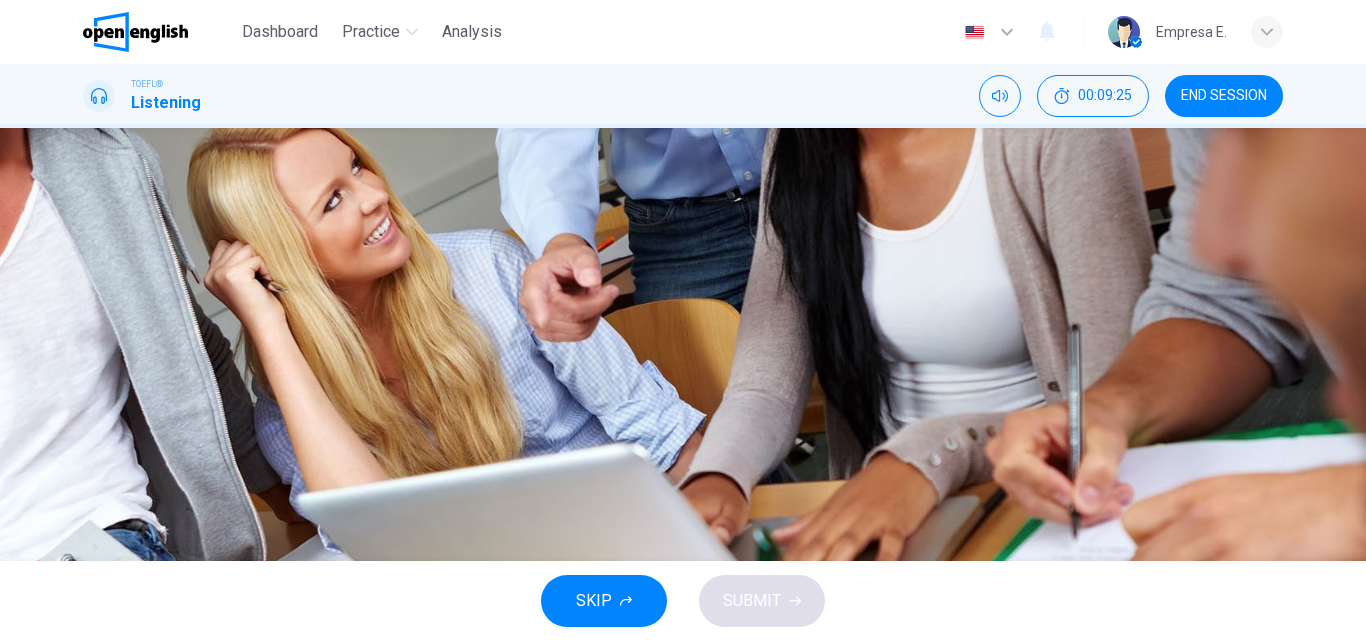 click on "B" at bounding box center (108, 270) 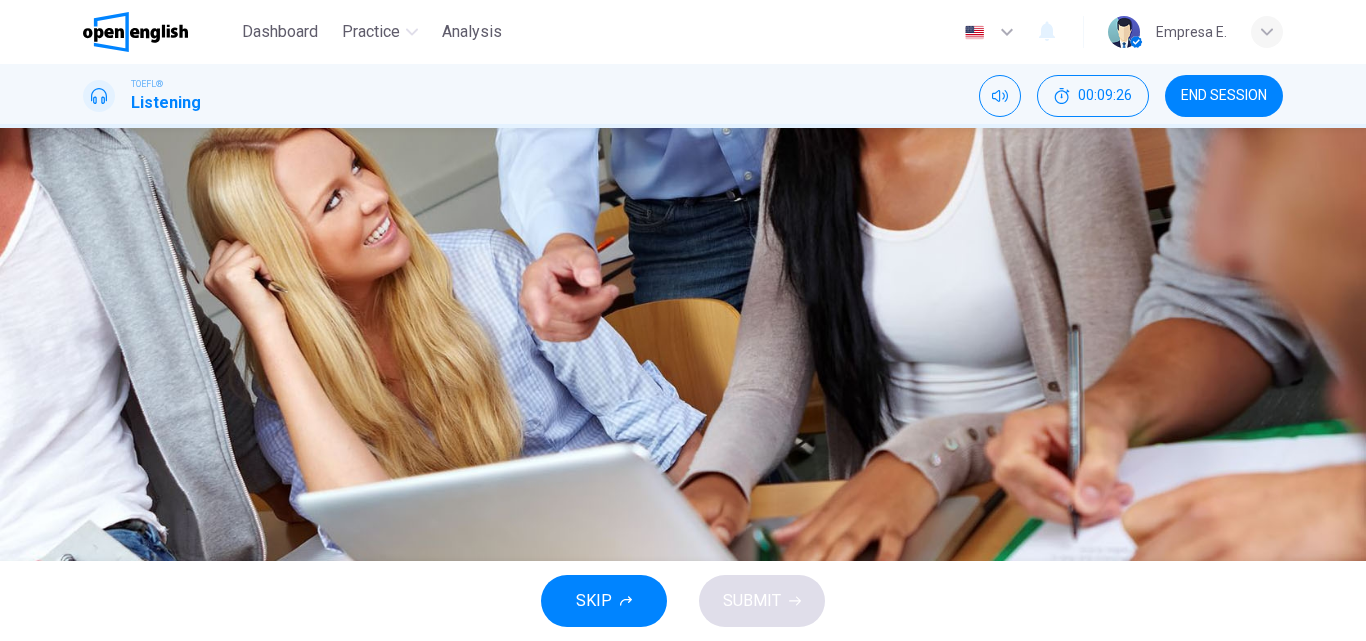 click on "B" at bounding box center (108, 270) 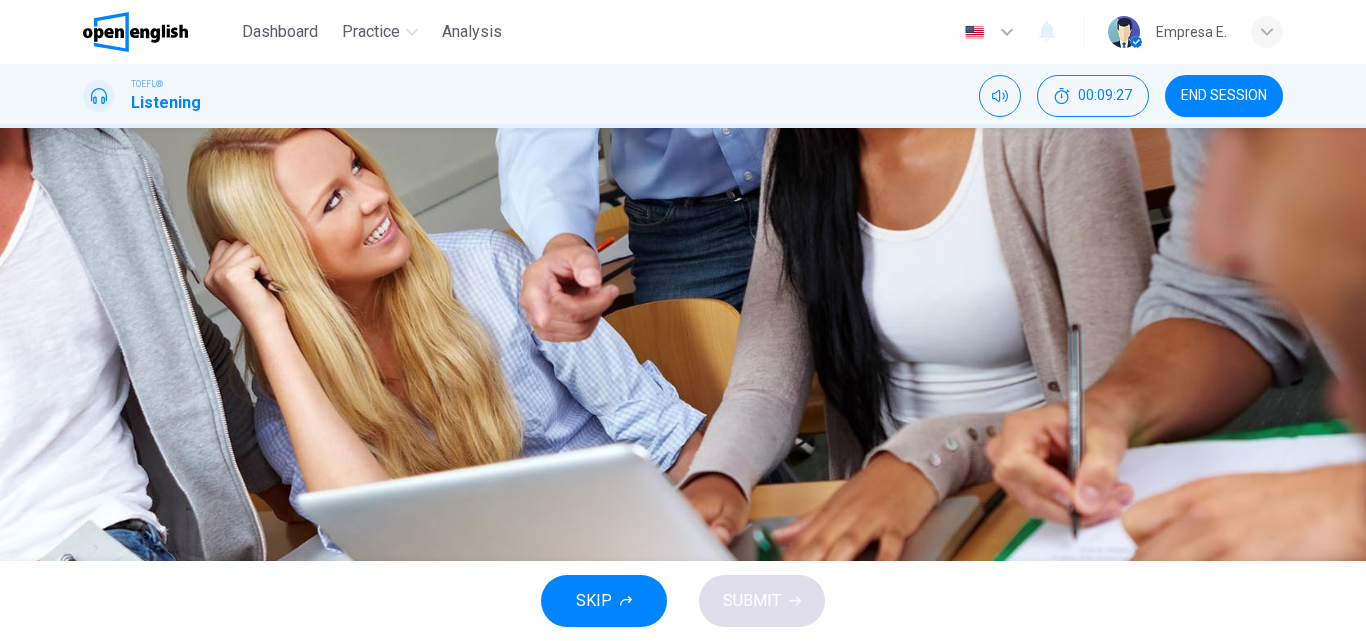 scroll, scrollTop: 0, scrollLeft: 0, axis: both 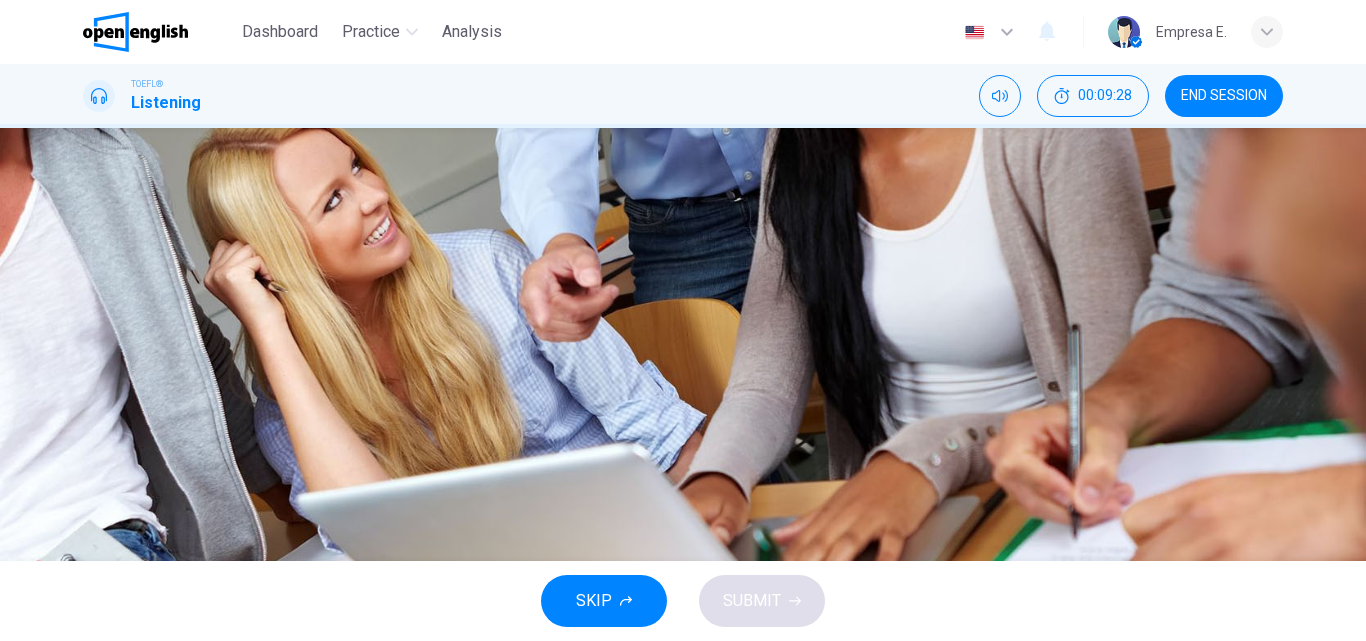 click on "The spiritual world is the most important" at bounding box center [273, 297] 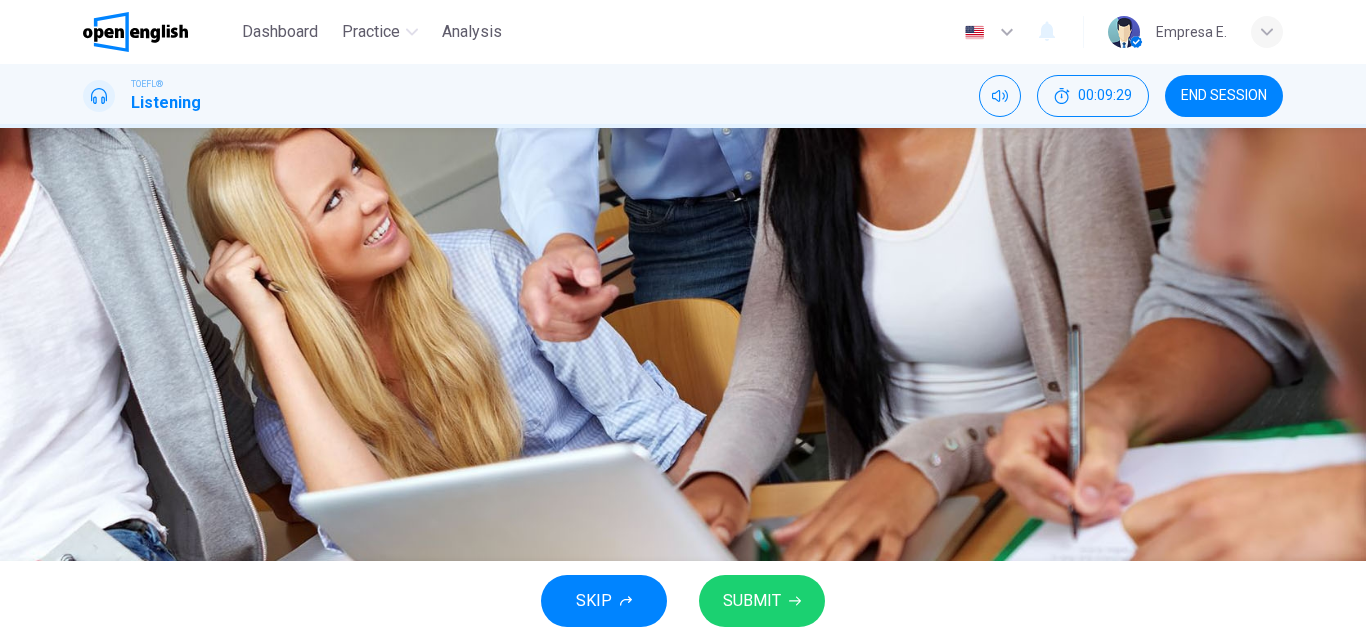 click on "B It includes literature as well as social issues" at bounding box center [683, 347] 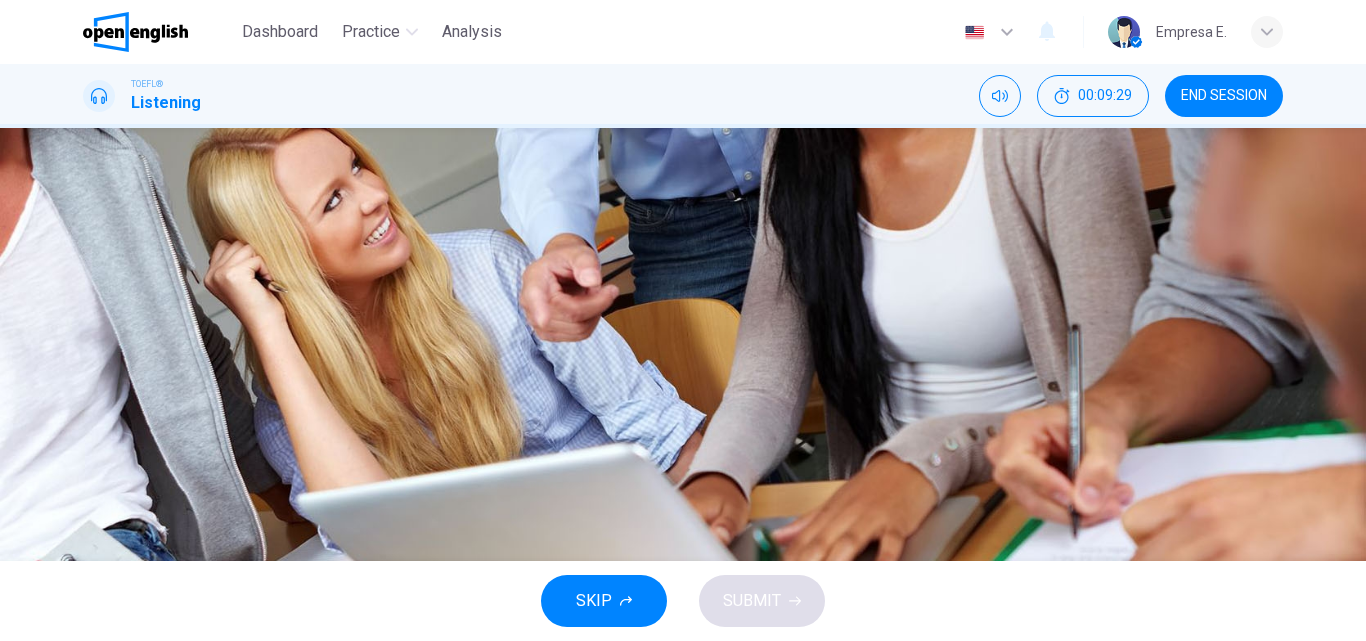 click on "It includes literature as well as social issues" at bounding box center [288, 347] 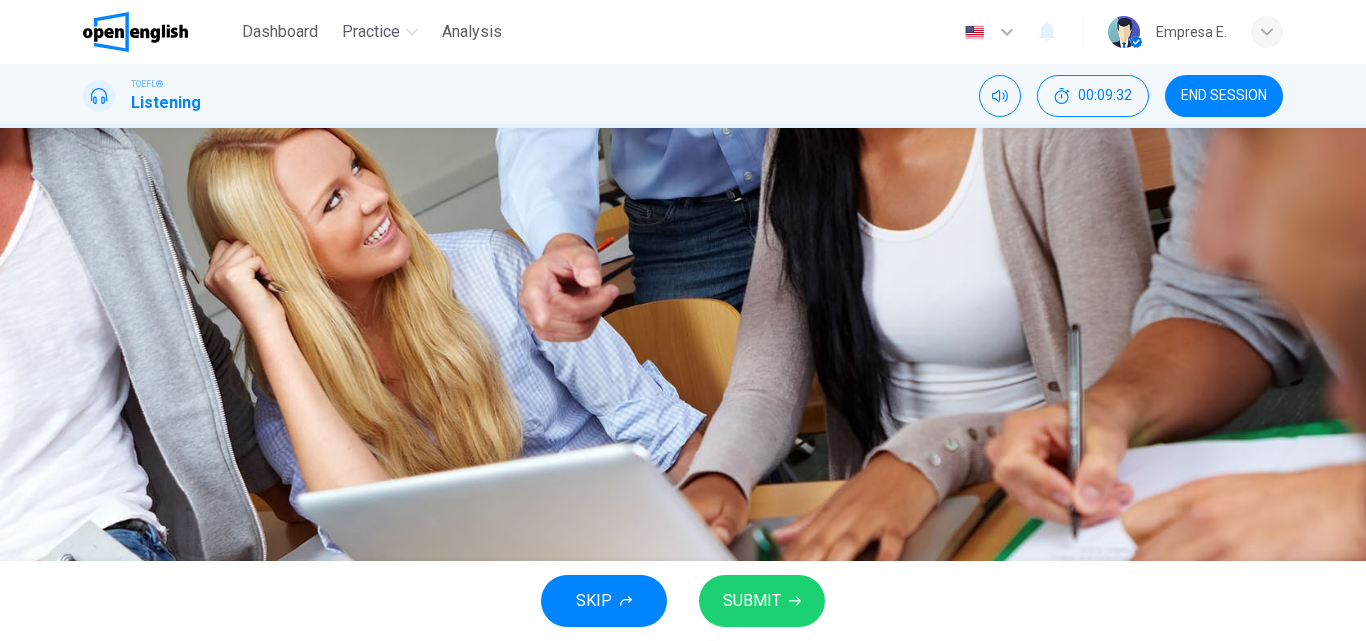 scroll, scrollTop: 200, scrollLeft: 0, axis: vertical 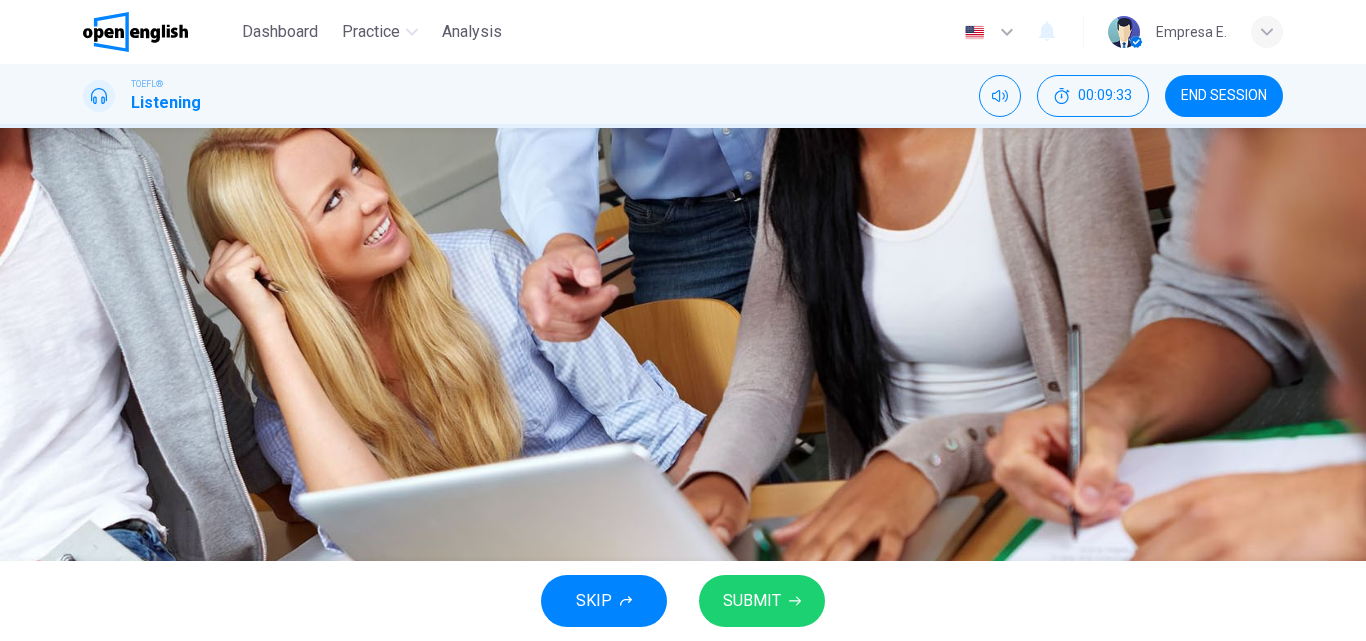 click on "D It limits the number of community members" at bounding box center (683, 370) 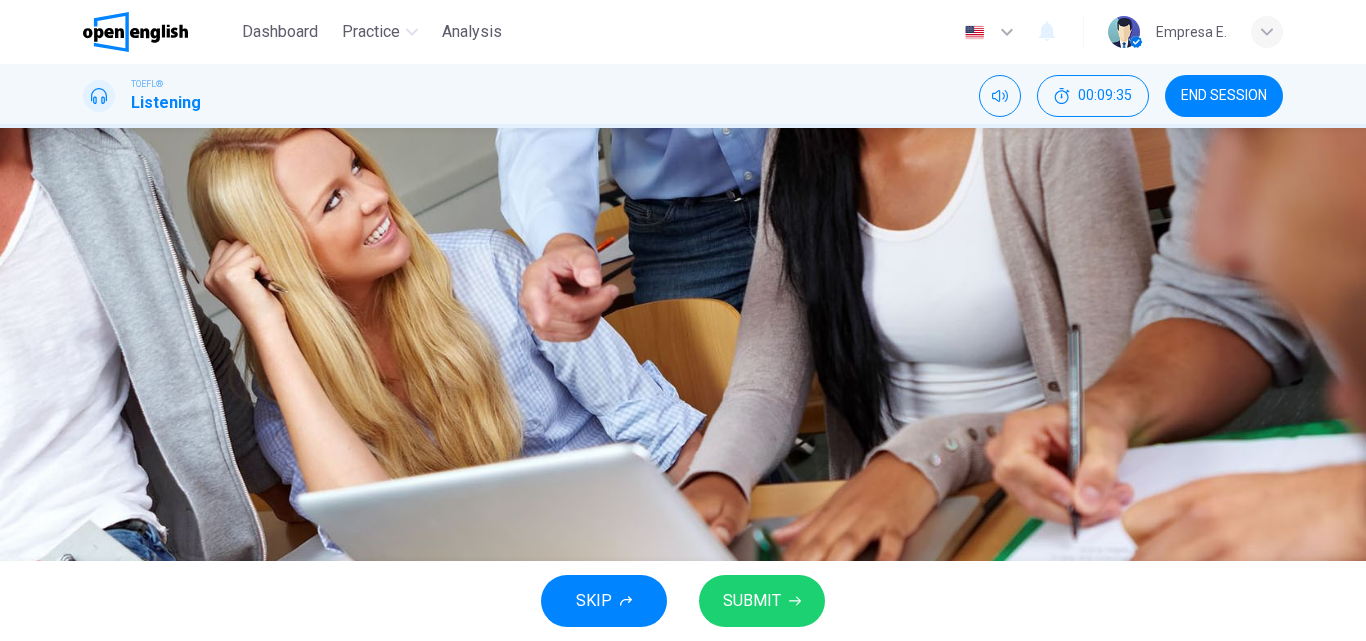 scroll, scrollTop: 0, scrollLeft: 0, axis: both 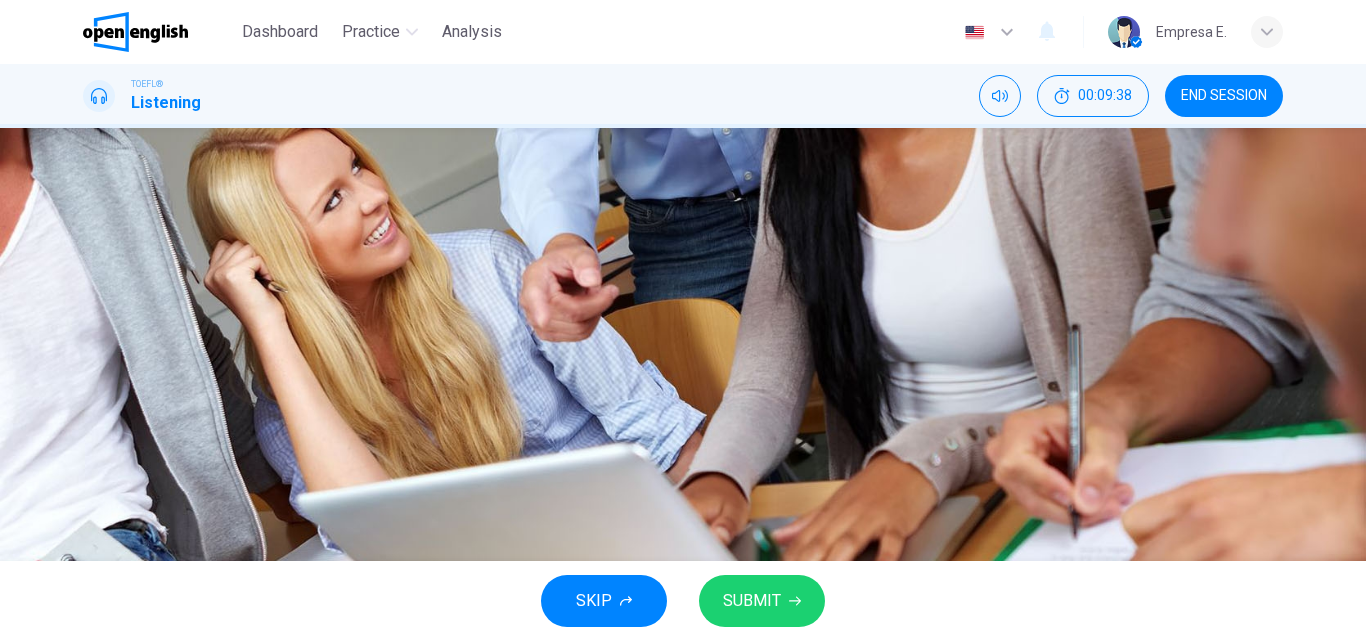 click on "It includes literature as well as social issues" at bounding box center (288, 270) 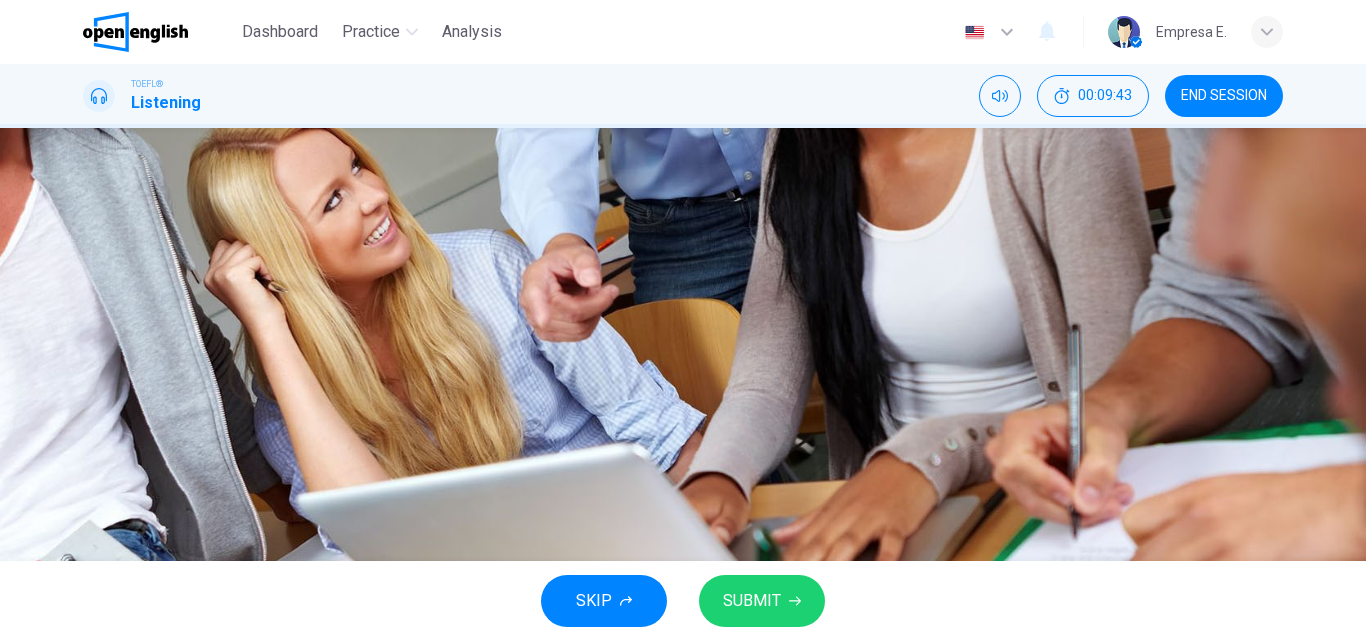 click on "SUBMIT" at bounding box center [762, 601] 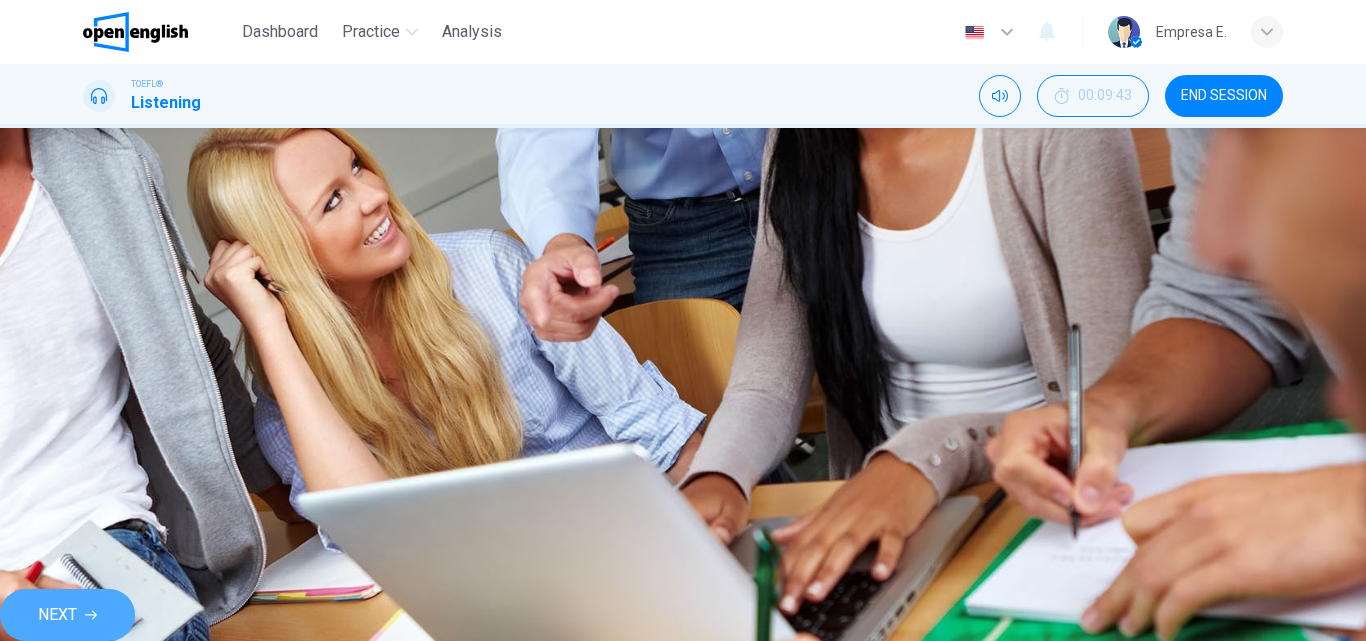 click on "NEXT" at bounding box center [57, 615] 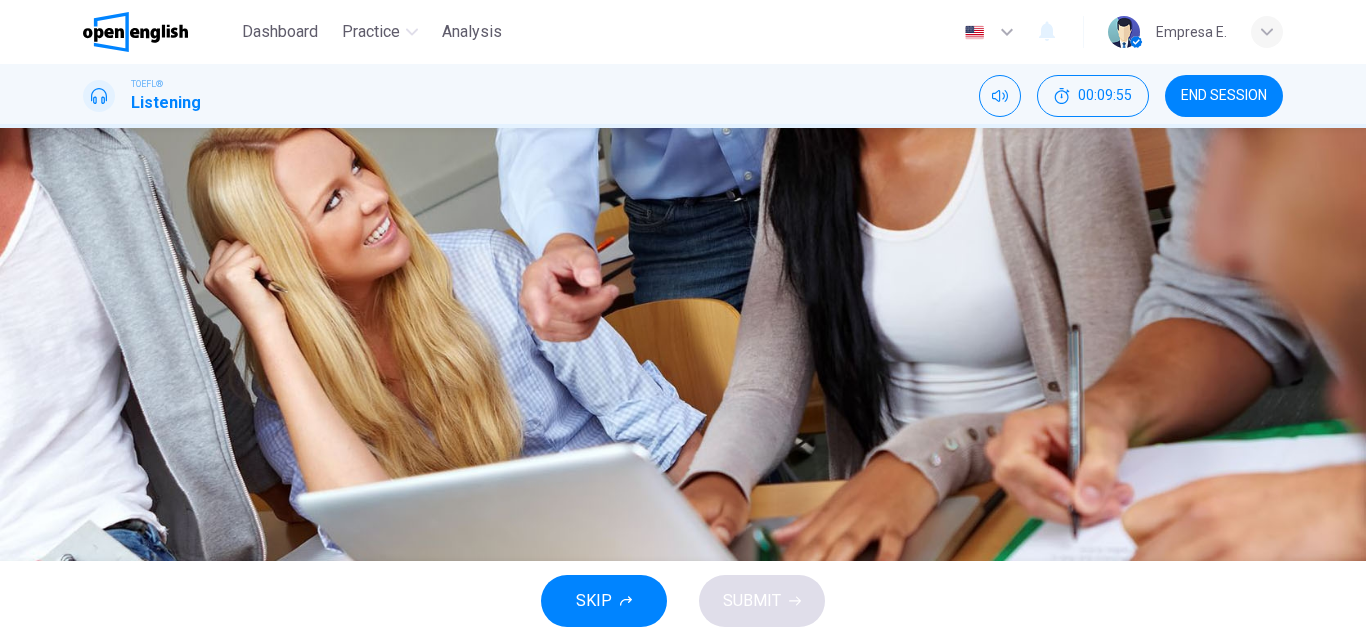 click on "D Because he has student teachers in his class" at bounding box center (683, 370) 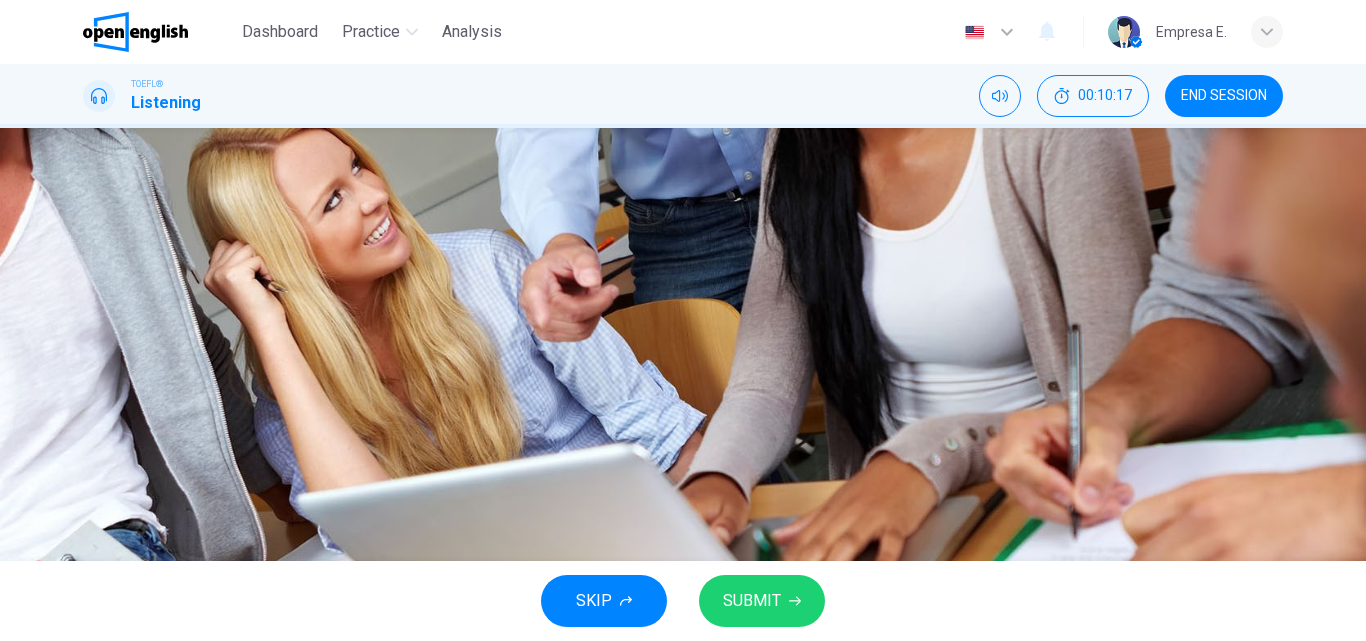 click on "Because he is a Transcendentalist academic" at bounding box center (287, 320) 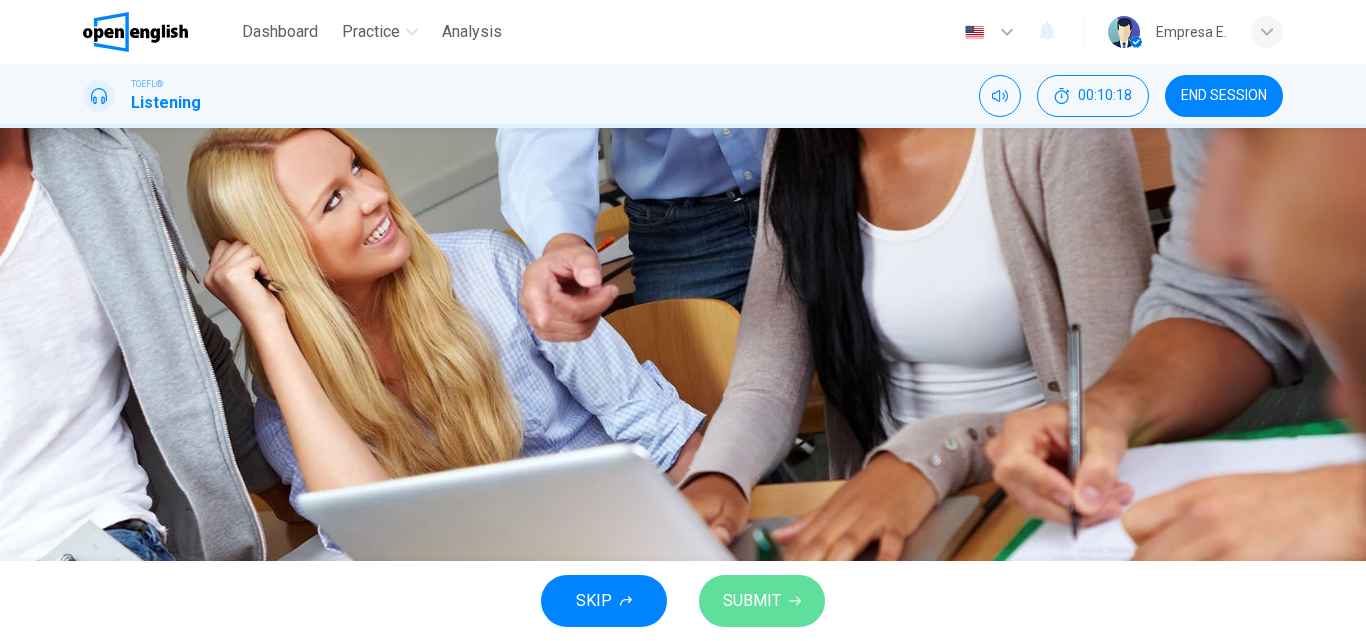 click on "SUBMIT" at bounding box center (752, 601) 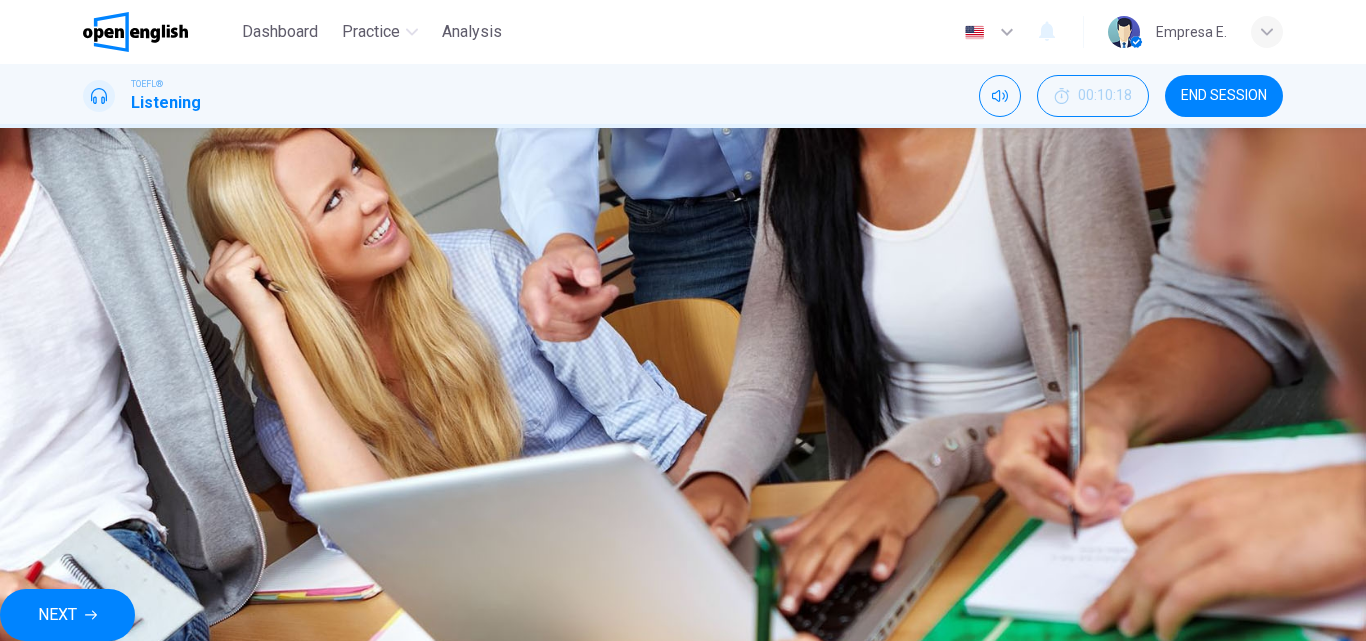 click on "NEXT" at bounding box center (57, 615) 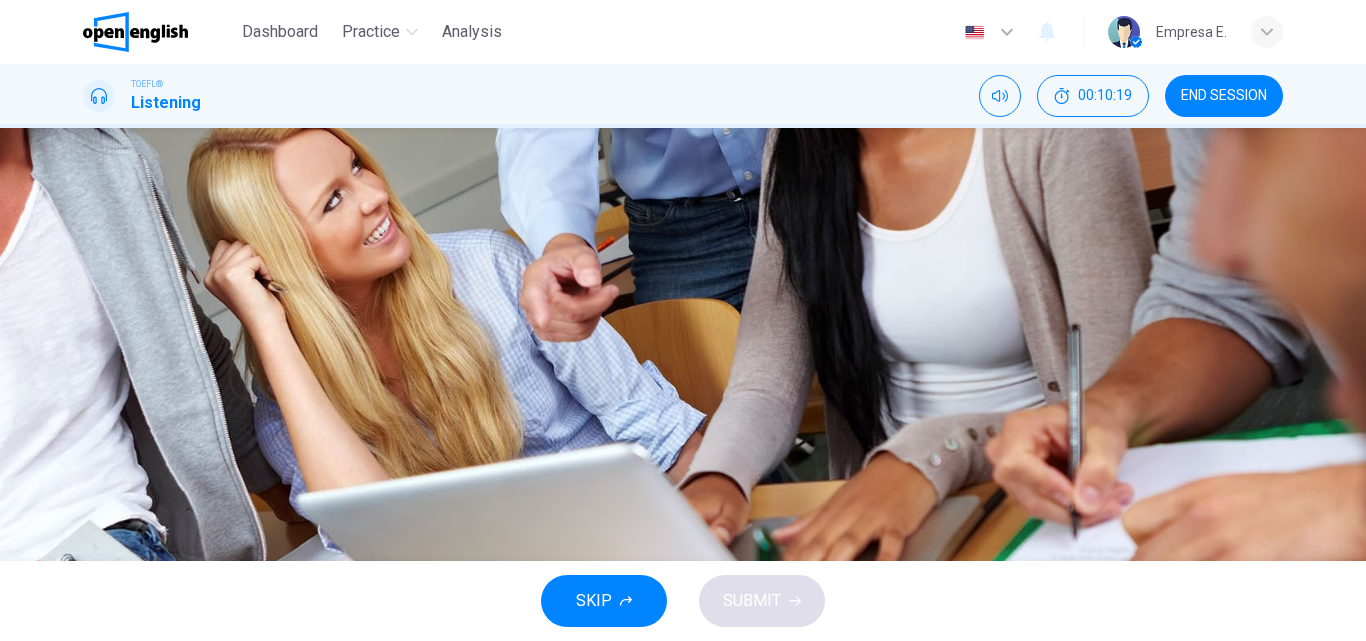 scroll, scrollTop: 0, scrollLeft: 0, axis: both 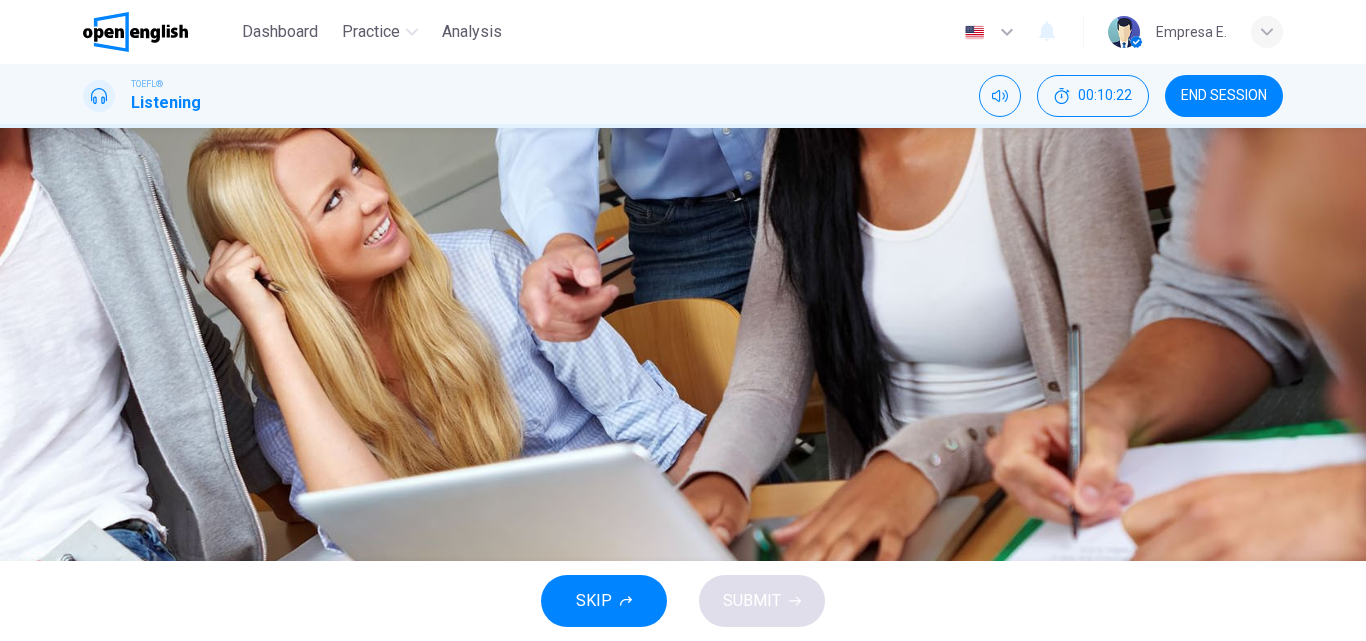 click at bounding box center (85, 284) 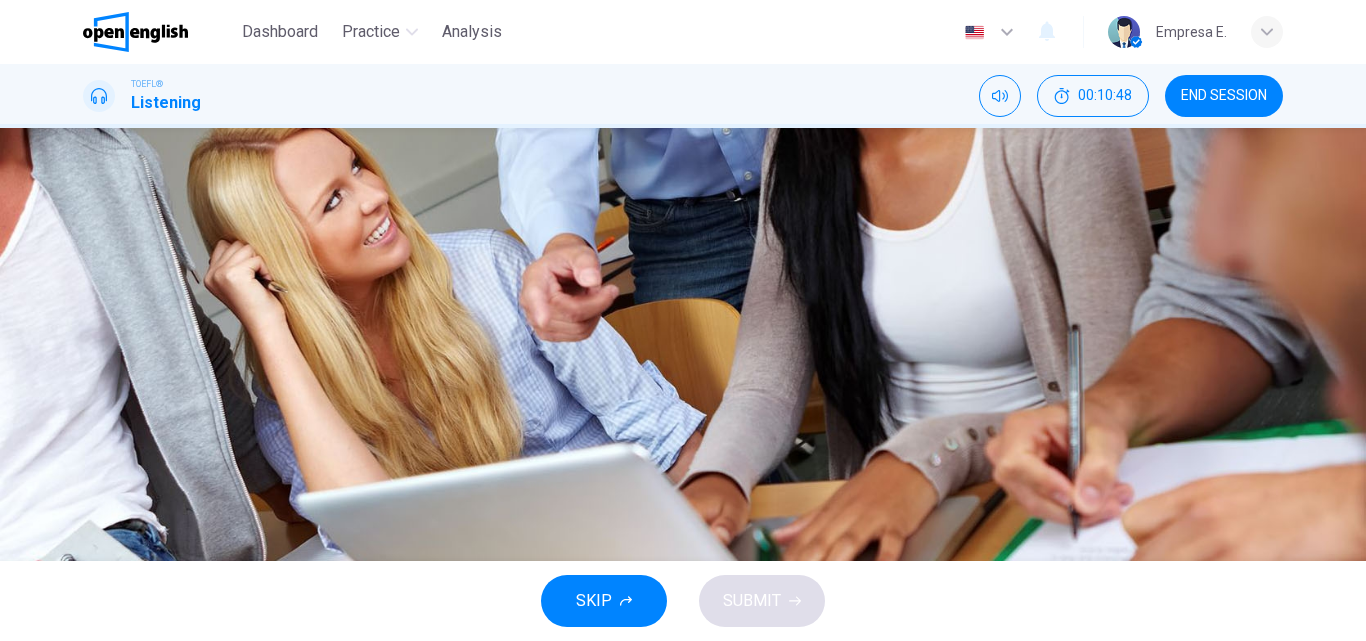 scroll, scrollTop: 200, scrollLeft: 0, axis: vertical 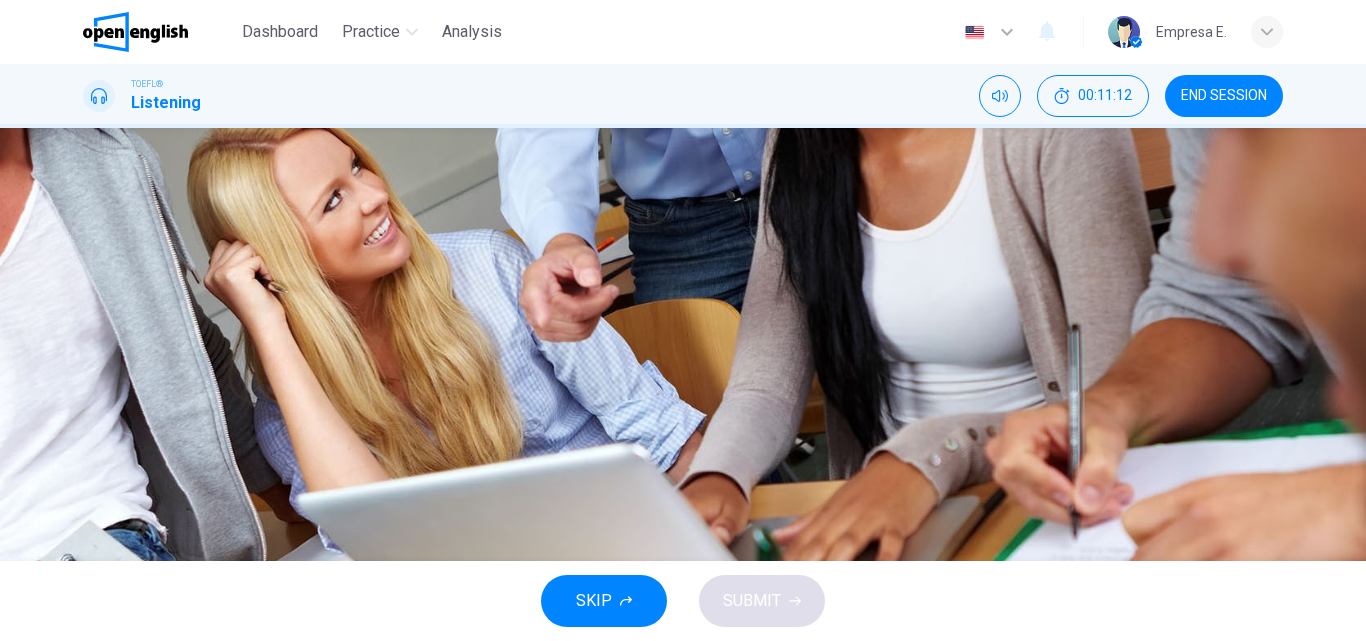click at bounding box center (85, 184) 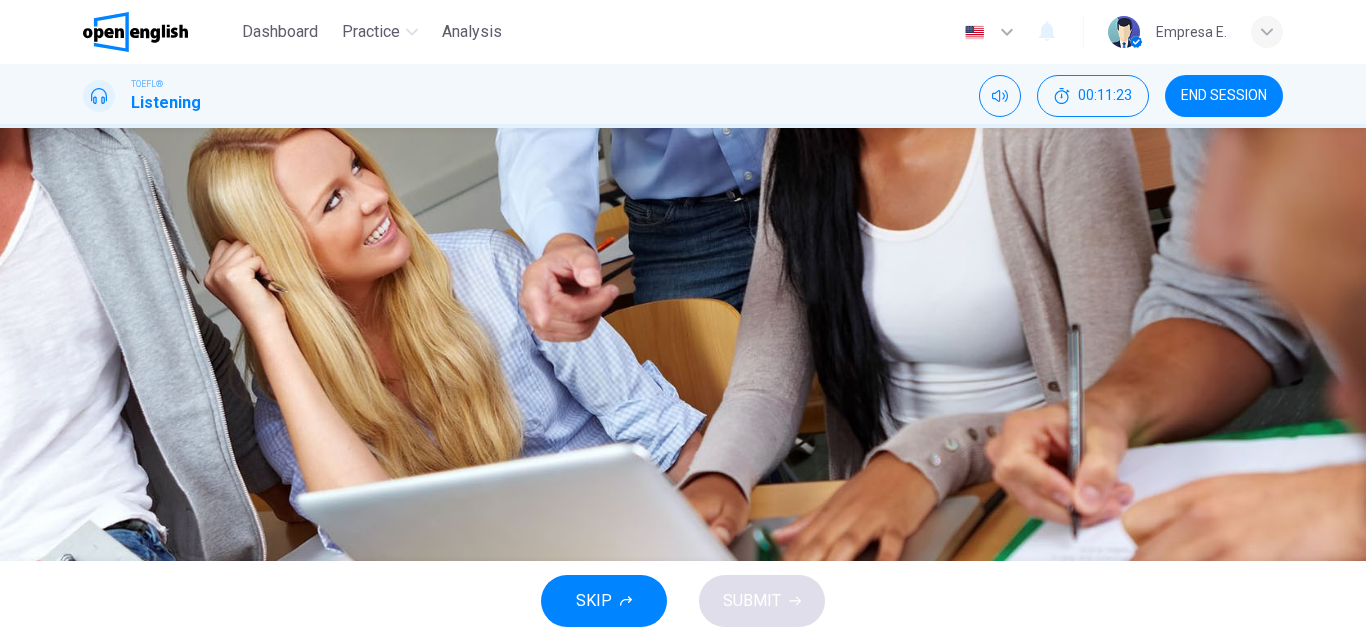 type on "*" 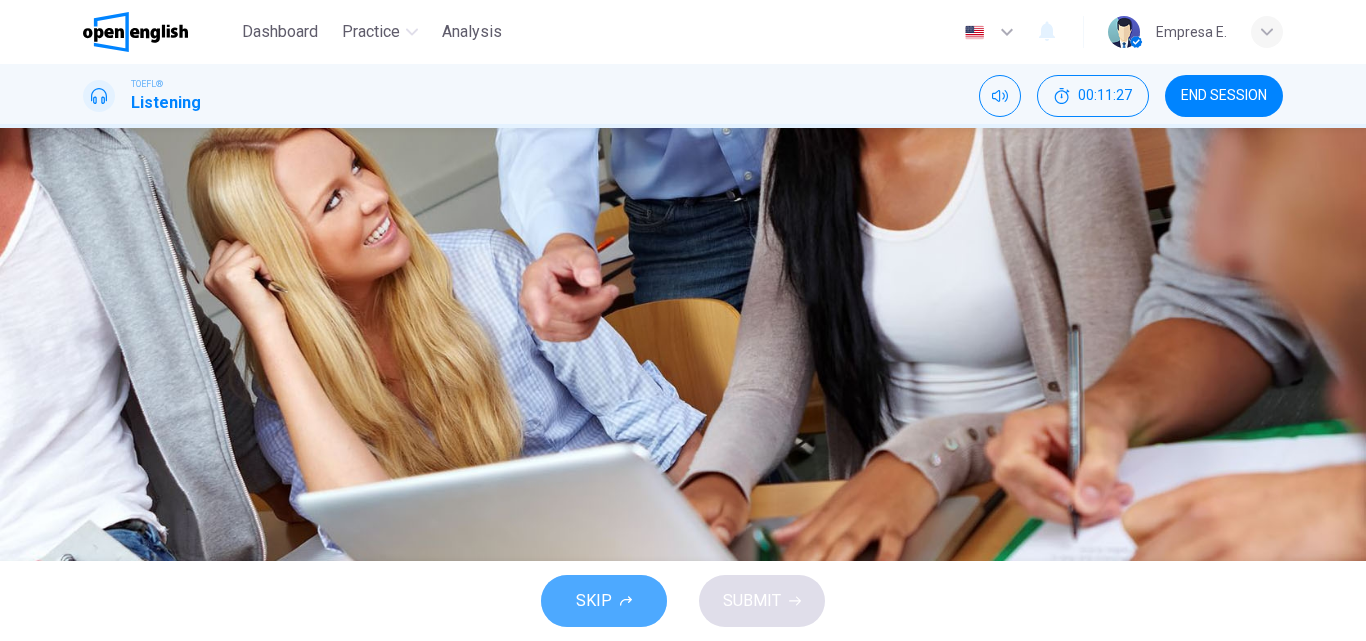 click on "SKIP" at bounding box center (594, 601) 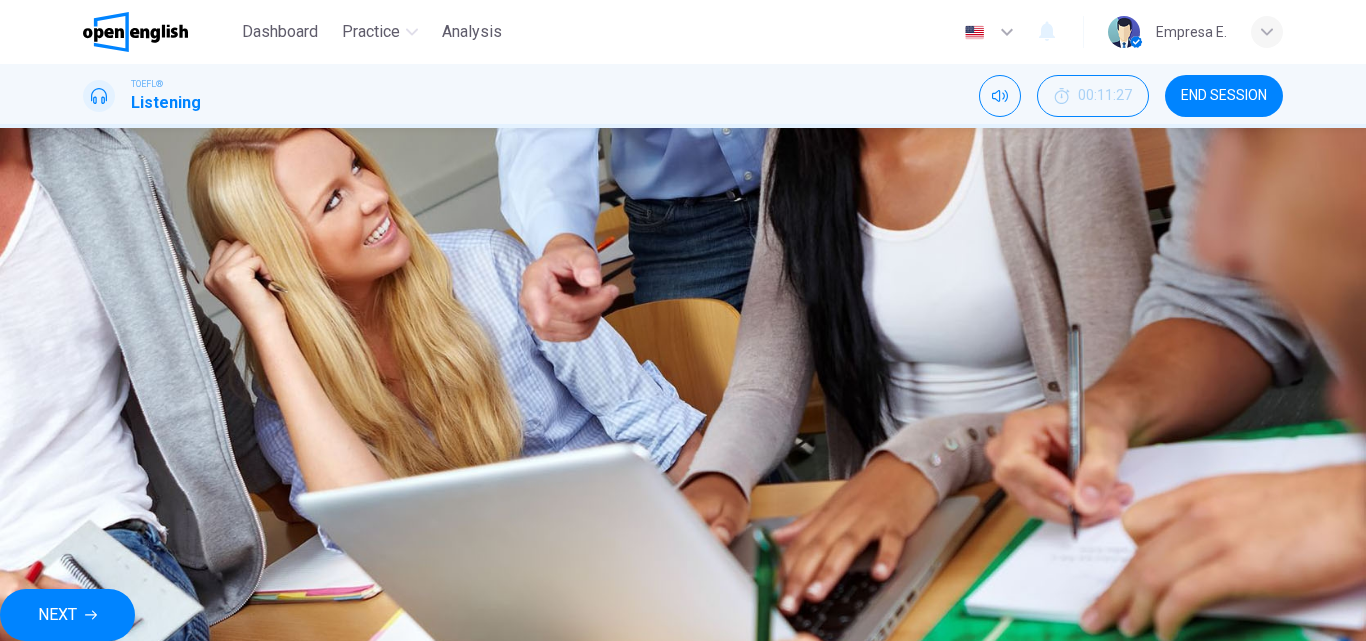 click on "Skipped" at bounding box center (69, 574) 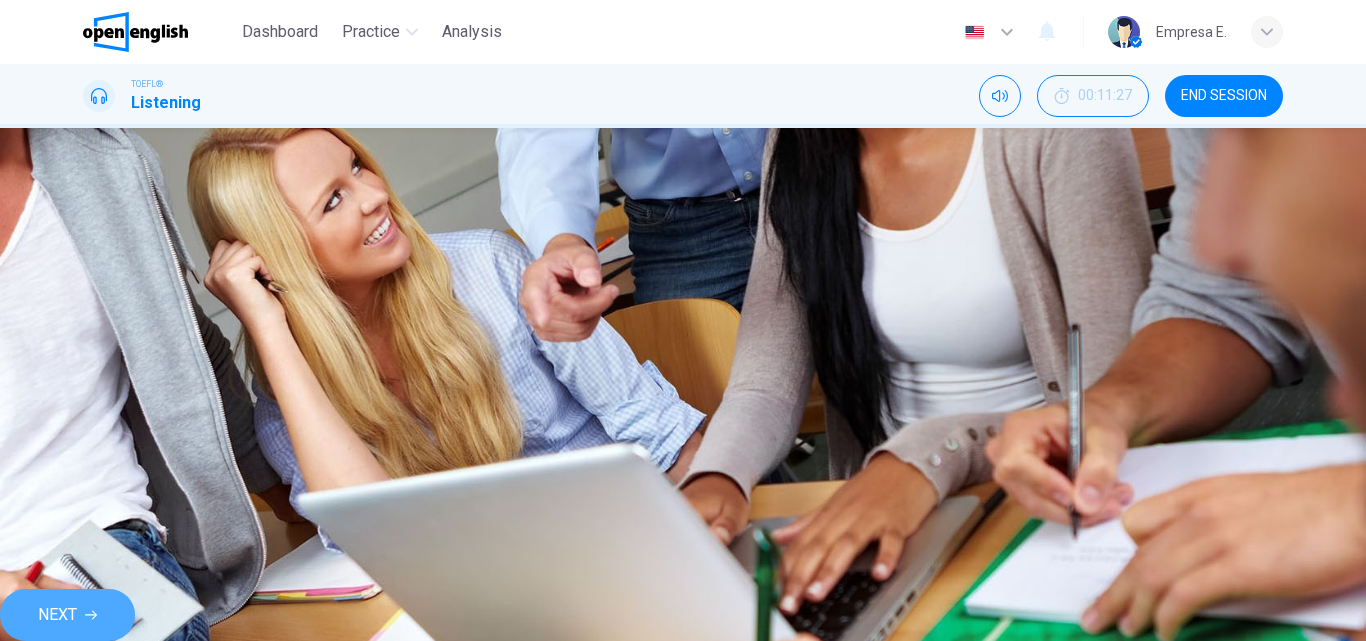 click on "NEXT" at bounding box center [57, 615] 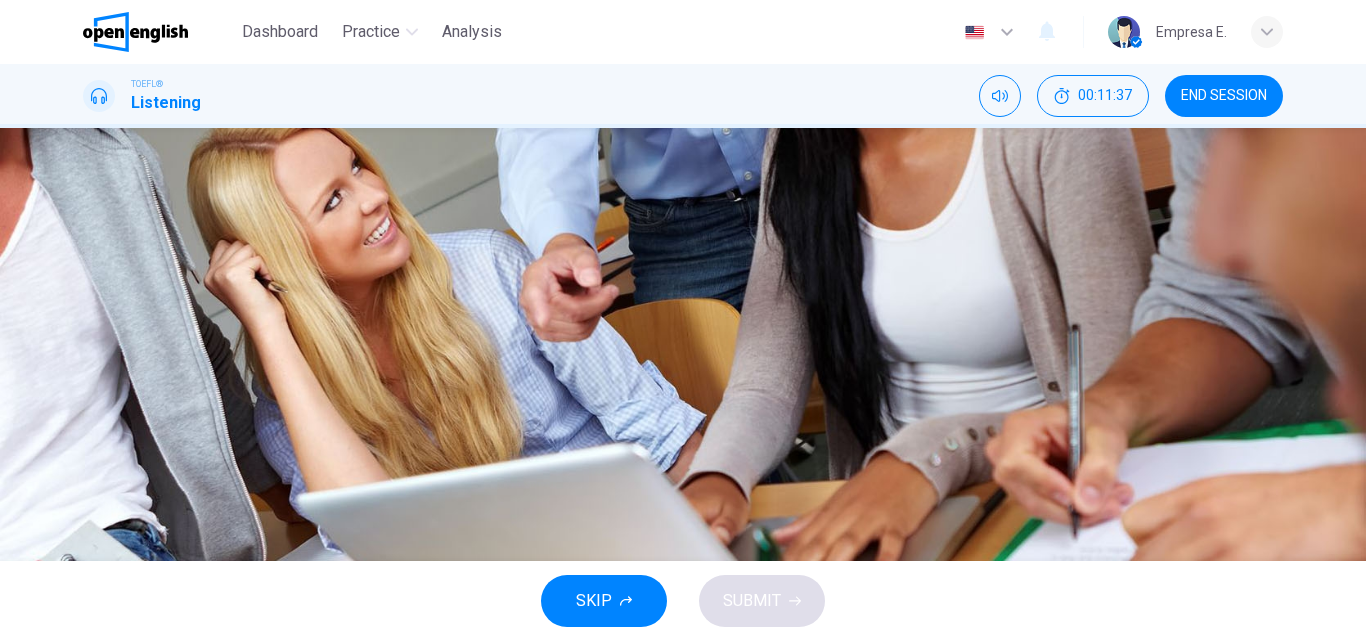 scroll, scrollTop: 142, scrollLeft: 0, axis: vertical 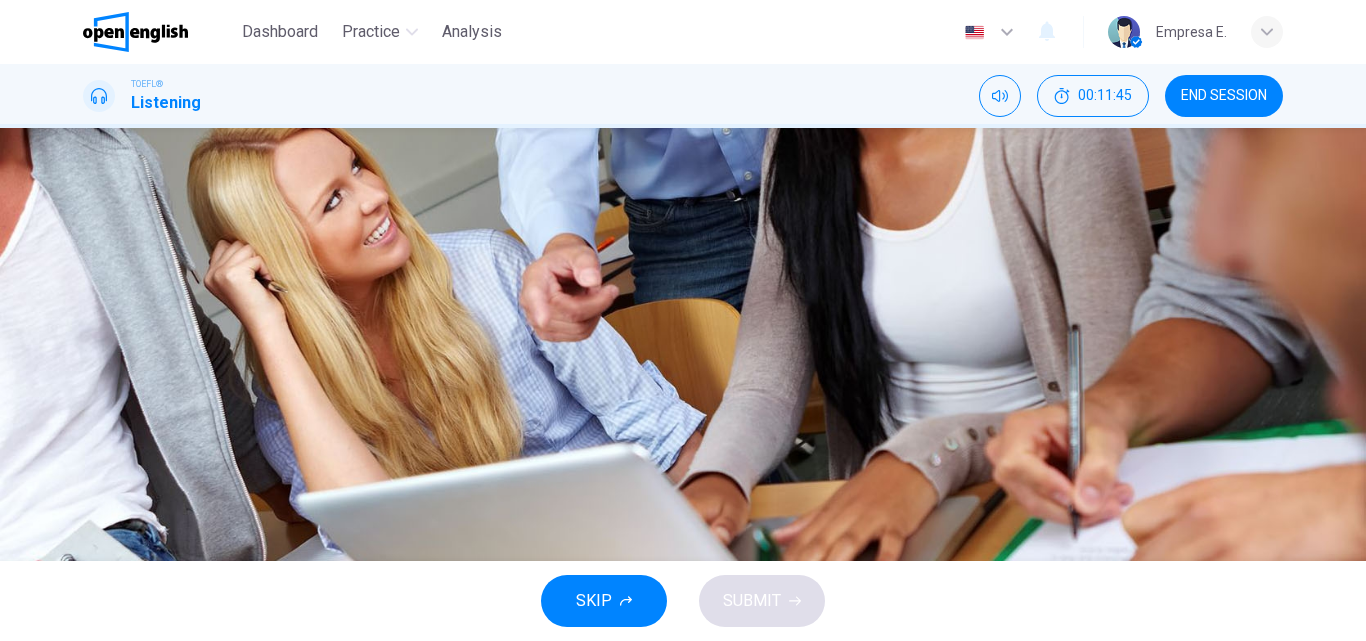 click on "Outdoor physical activity" at bounding box center (218, 270) 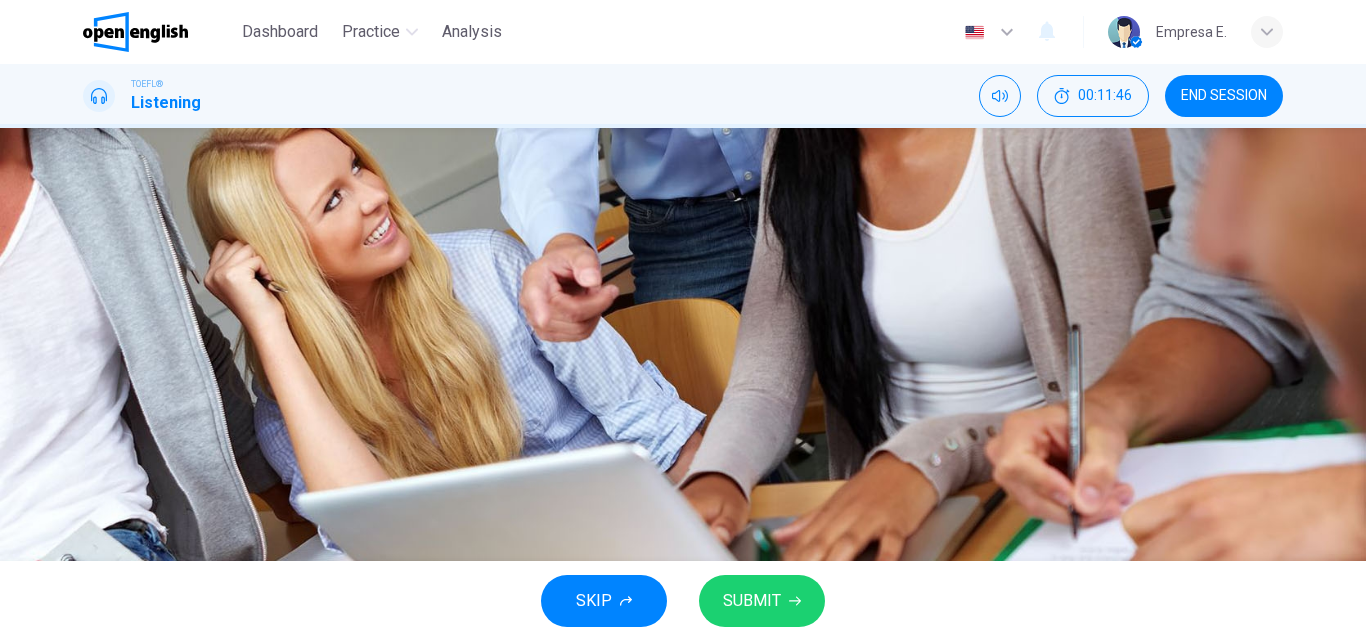 click on "SUBMIT" at bounding box center [762, 601] 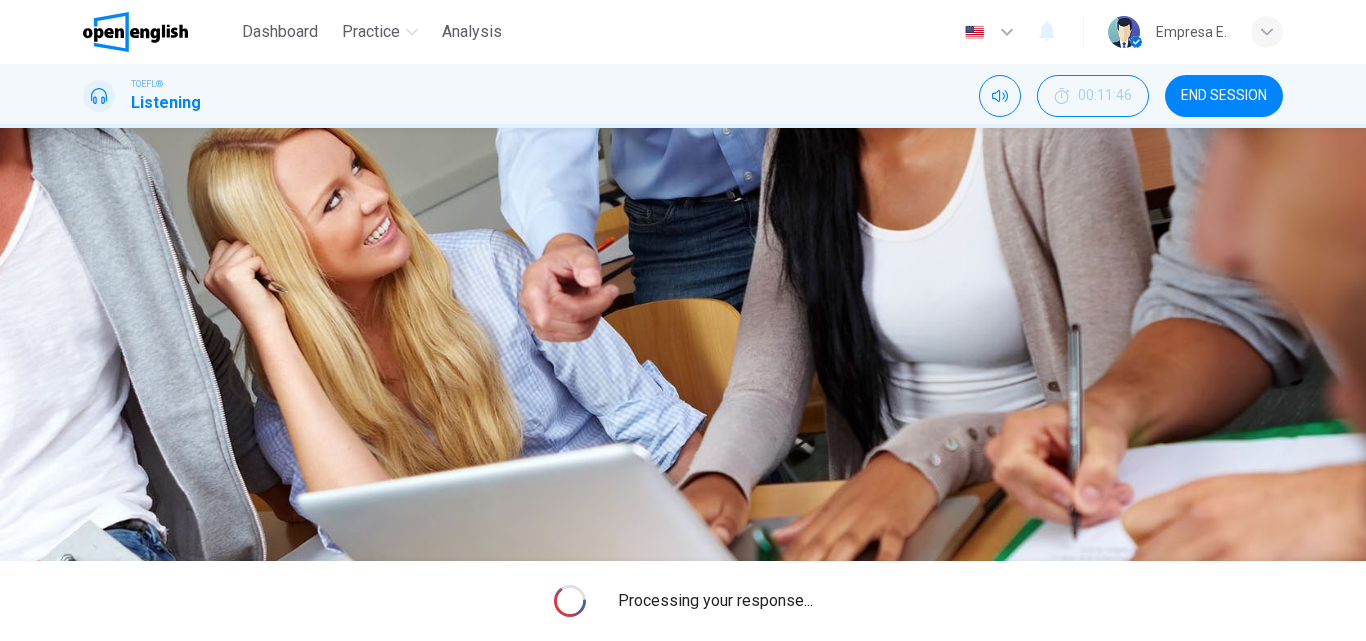 type on "**" 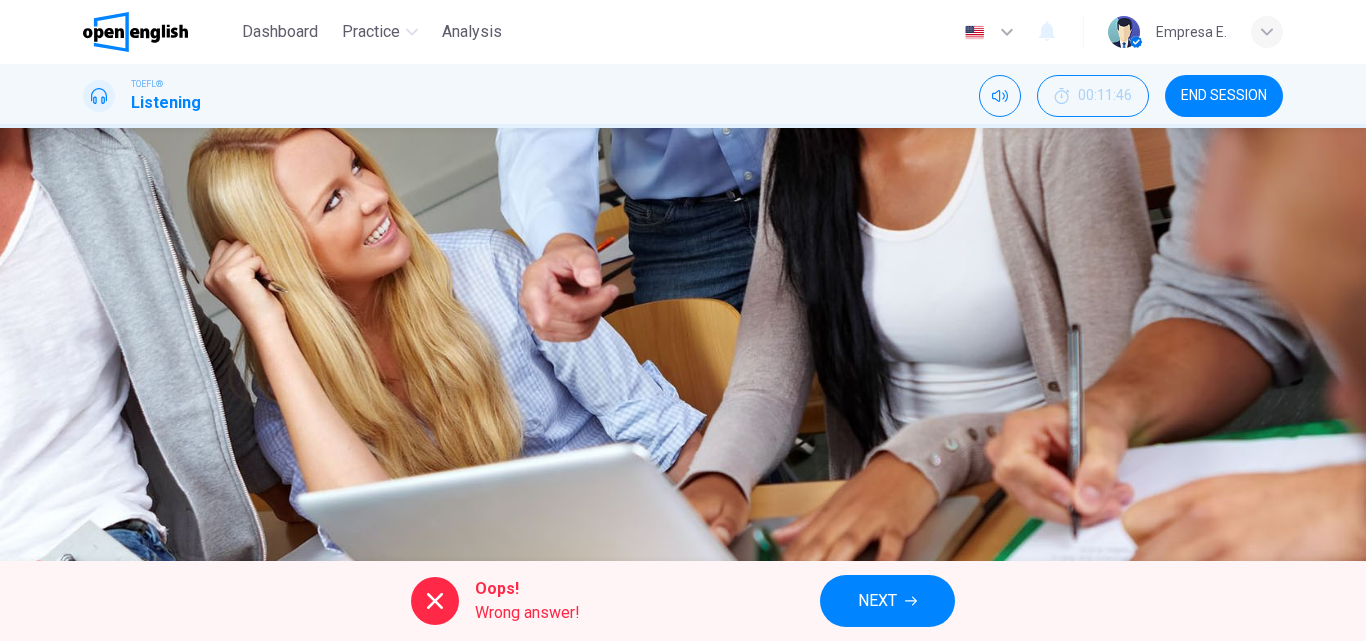 click on "NEXT" at bounding box center [887, 601] 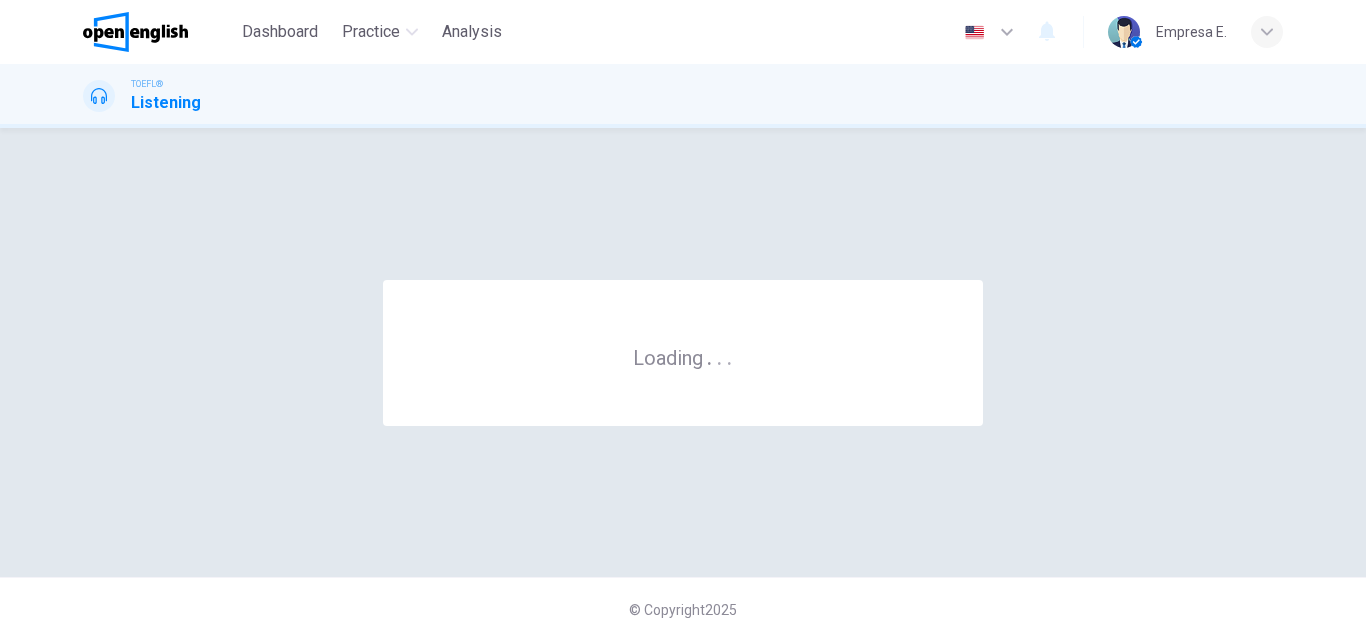 scroll, scrollTop: 0, scrollLeft: 0, axis: both 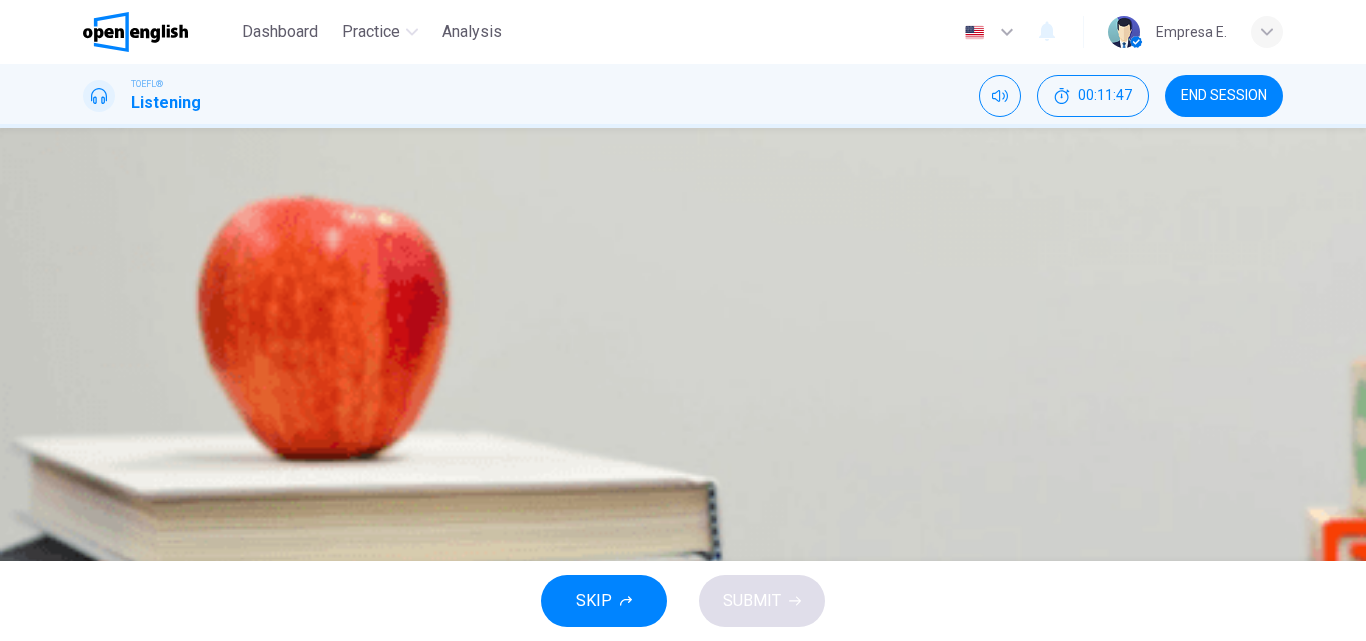 click on "END SESSION" at bounding box center [1224, 96] 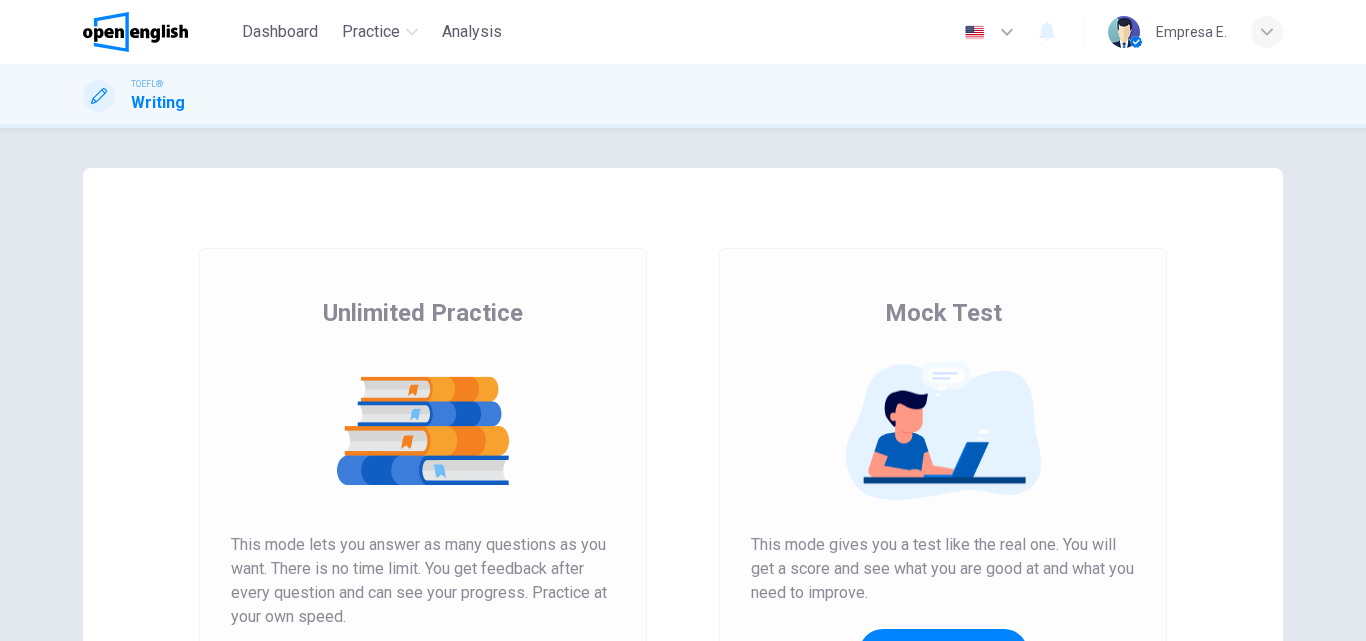 scroll, scrollTop: 0, scrollLeft: 0, axis: both 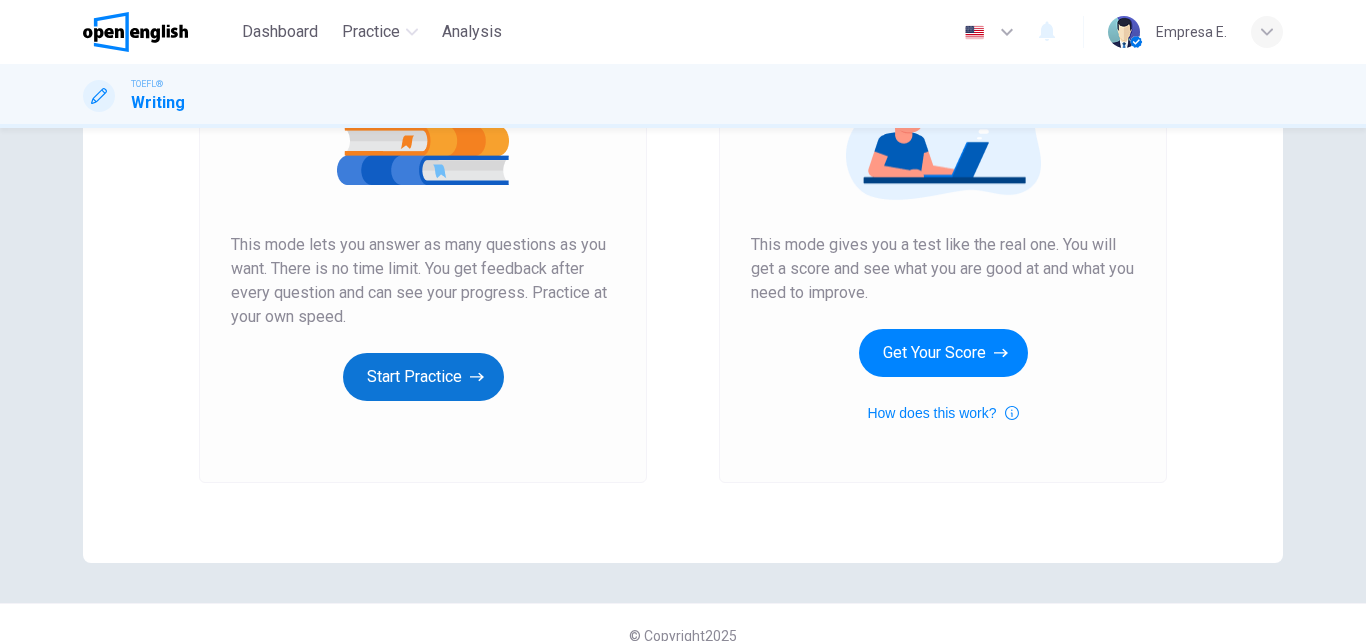 click on "Start Practice" at bounding box center (423, 377) 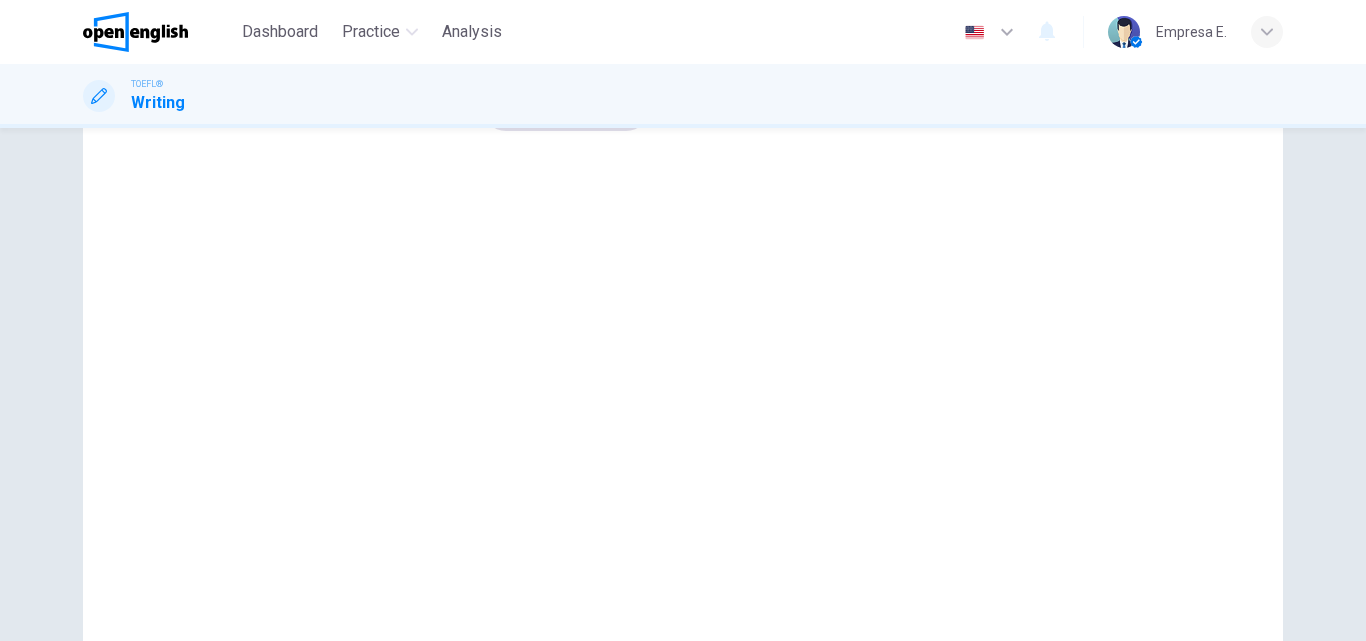 scroll, scrollTop: 200, scrollLeft: 0, axis: vertical 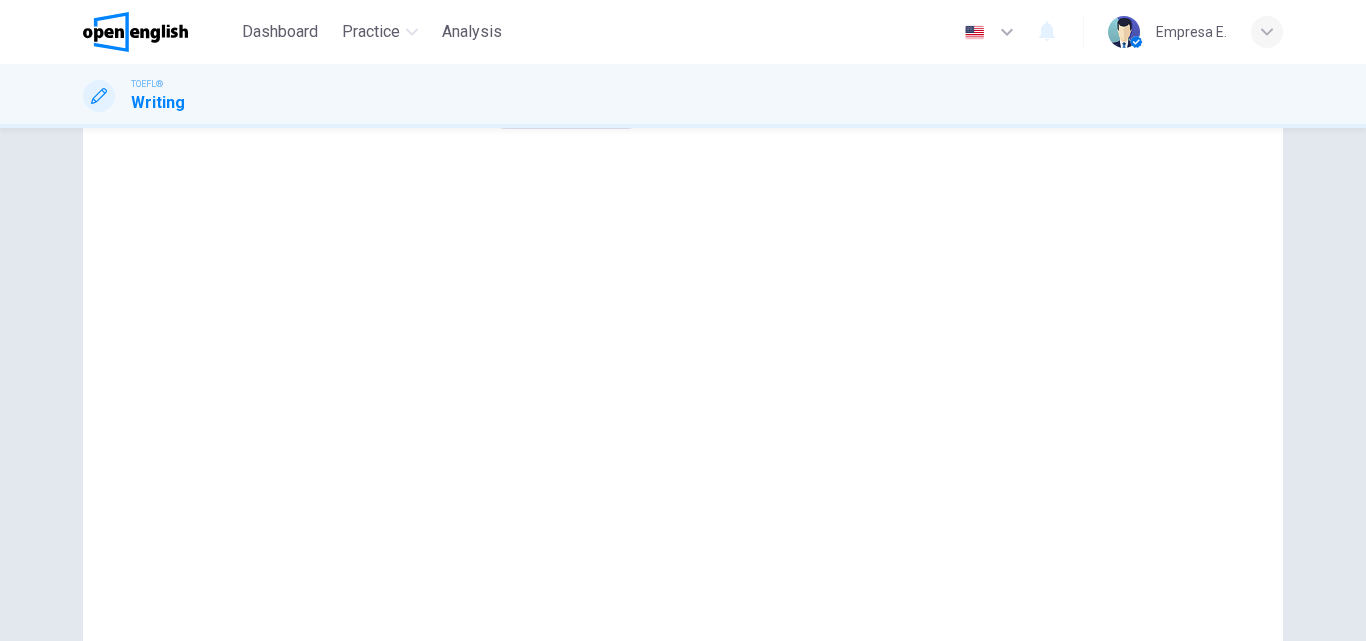 click on "Your responses will be evaluated by AI" at bounding box center (346, 89) 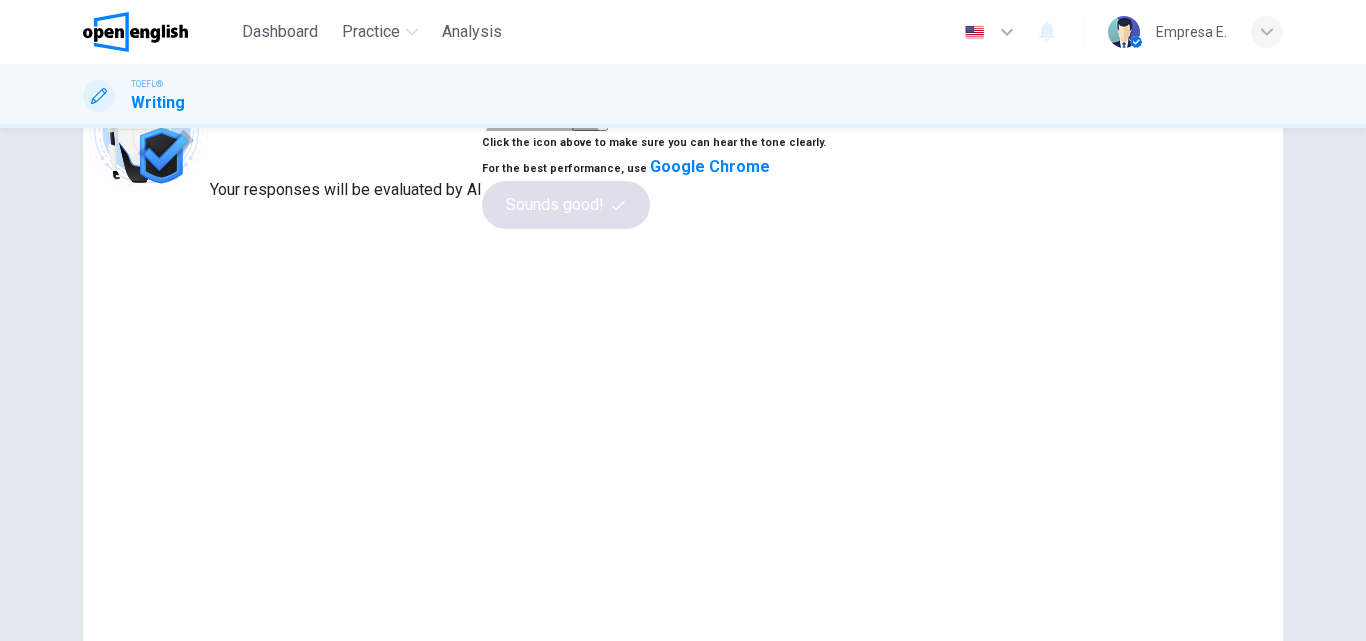 click at bounding box center (590, 111) 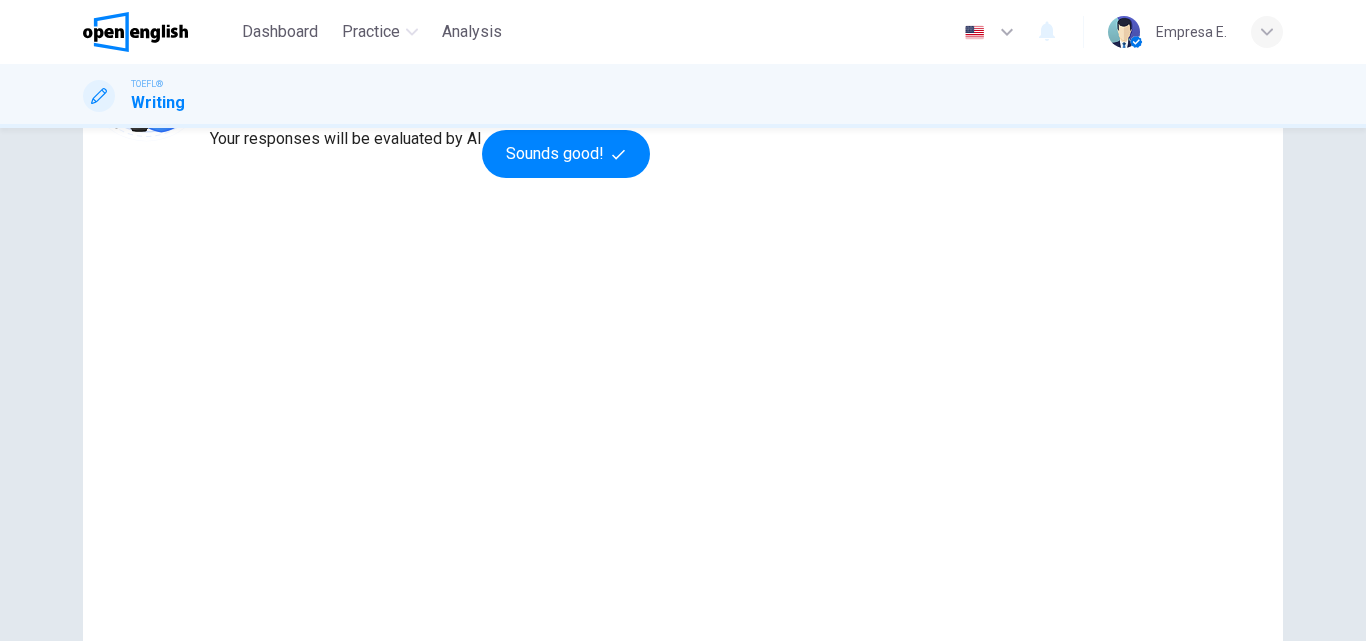 scroll, scrollTop: 200, scrollLeft: 0, axis: vertical 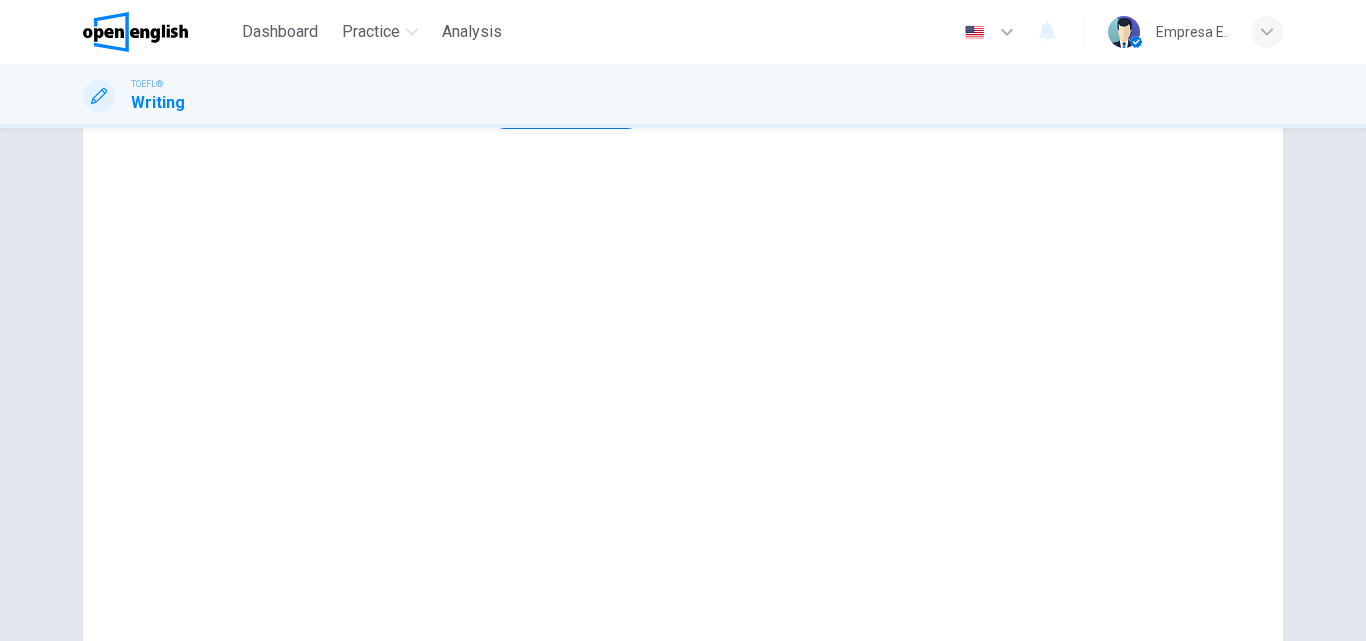 click on "Sounds good!" at bounding box center [566, 105] 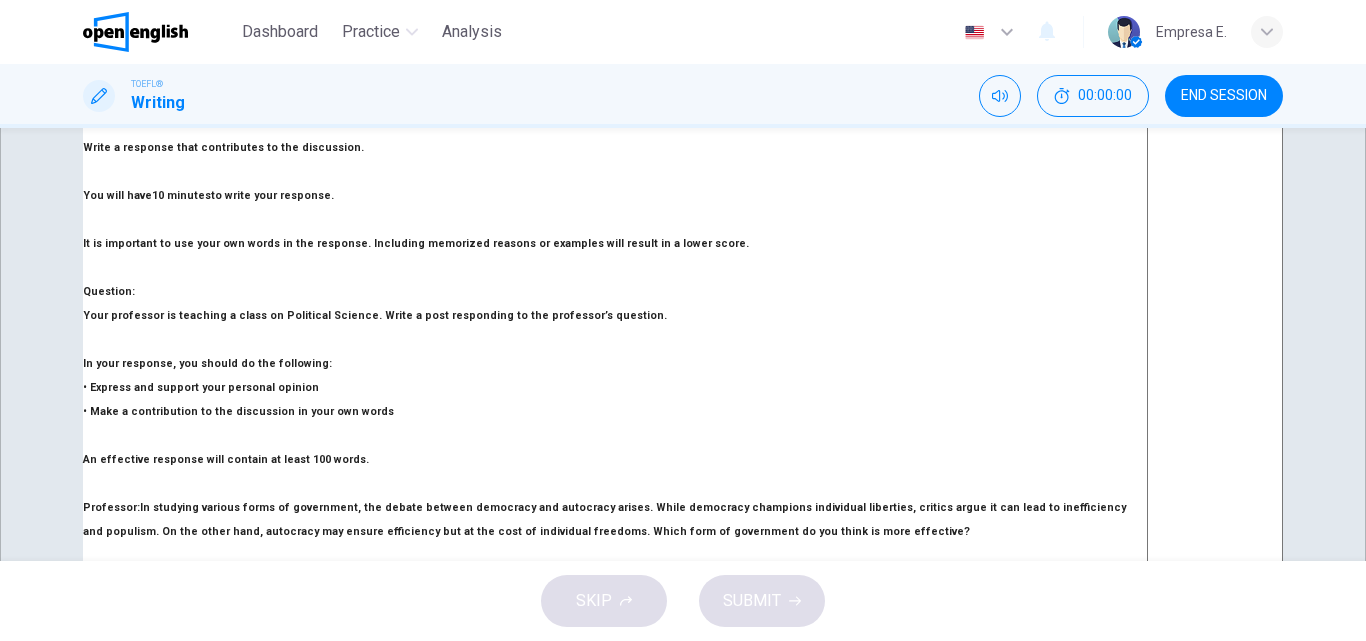 scroll, scrollTop: 0, scrollLeft: 0, axis: both 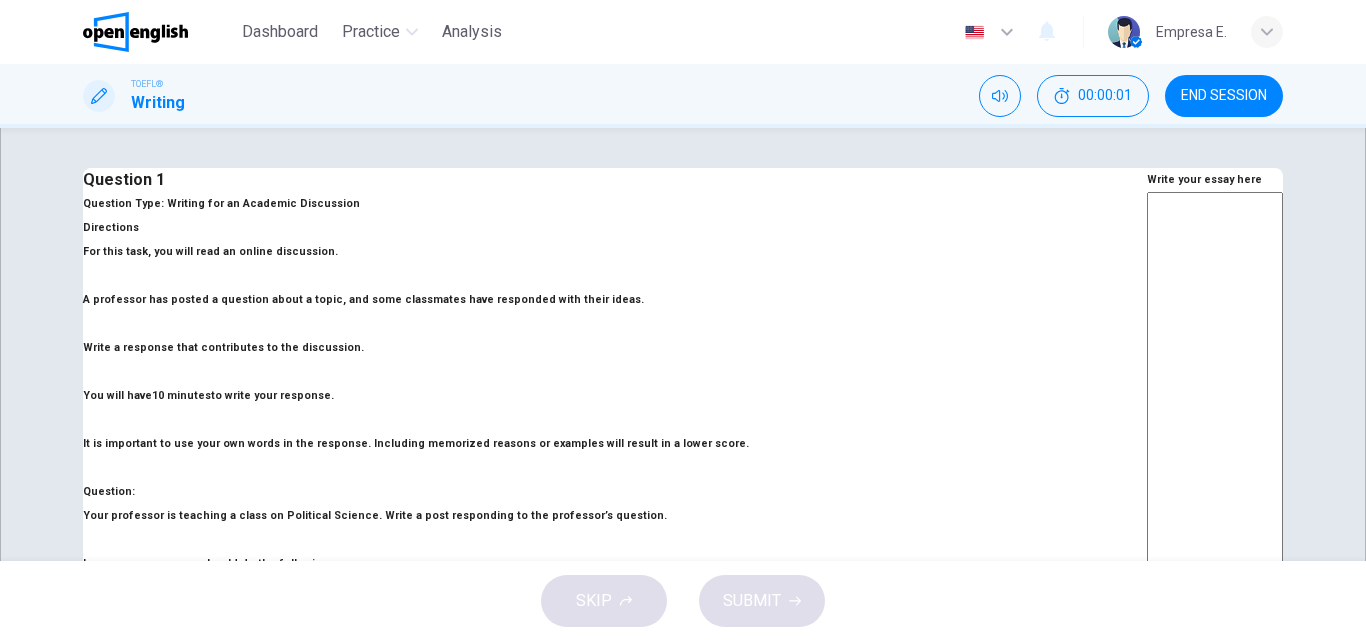 click at bounding box center (1215, 526) 